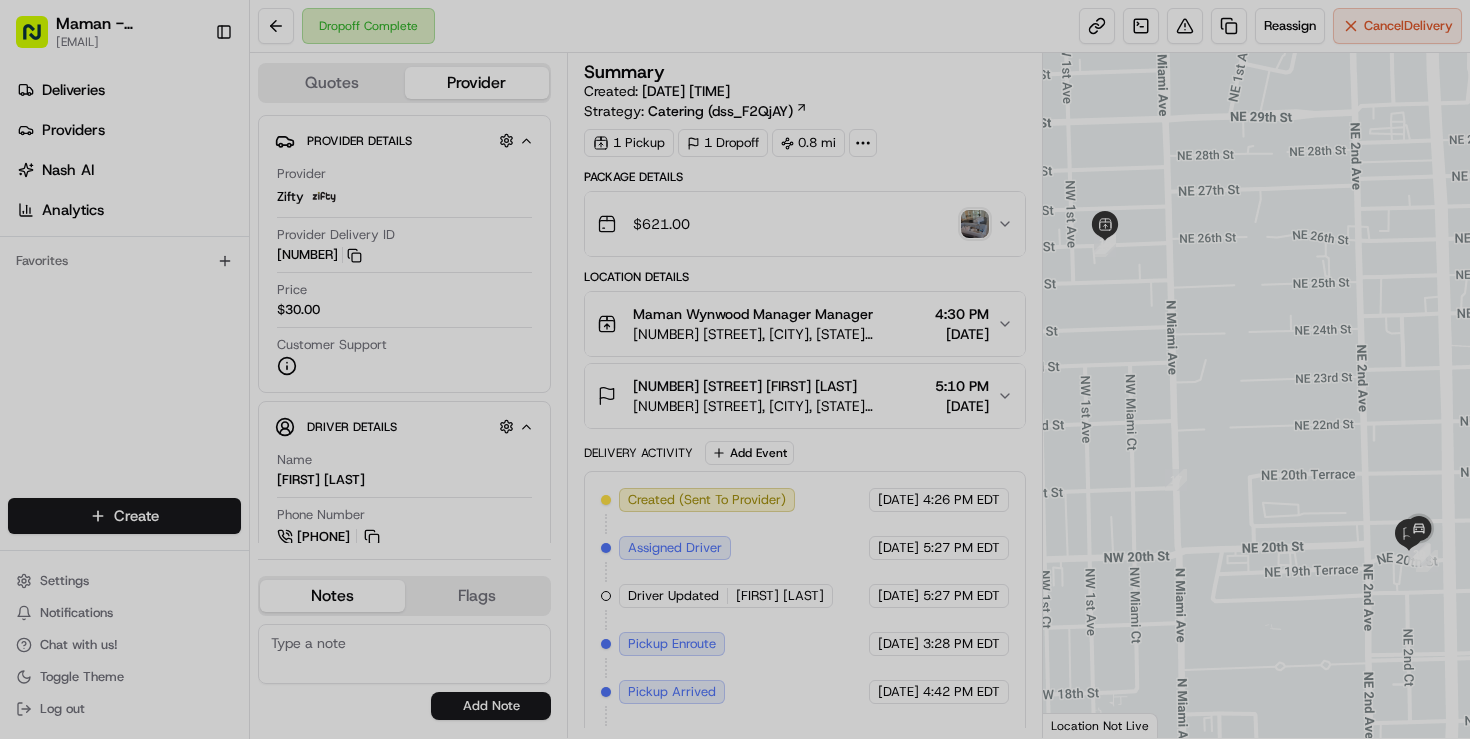 scroll, scrollTop: 0, scrollLeft: 0, axis: both 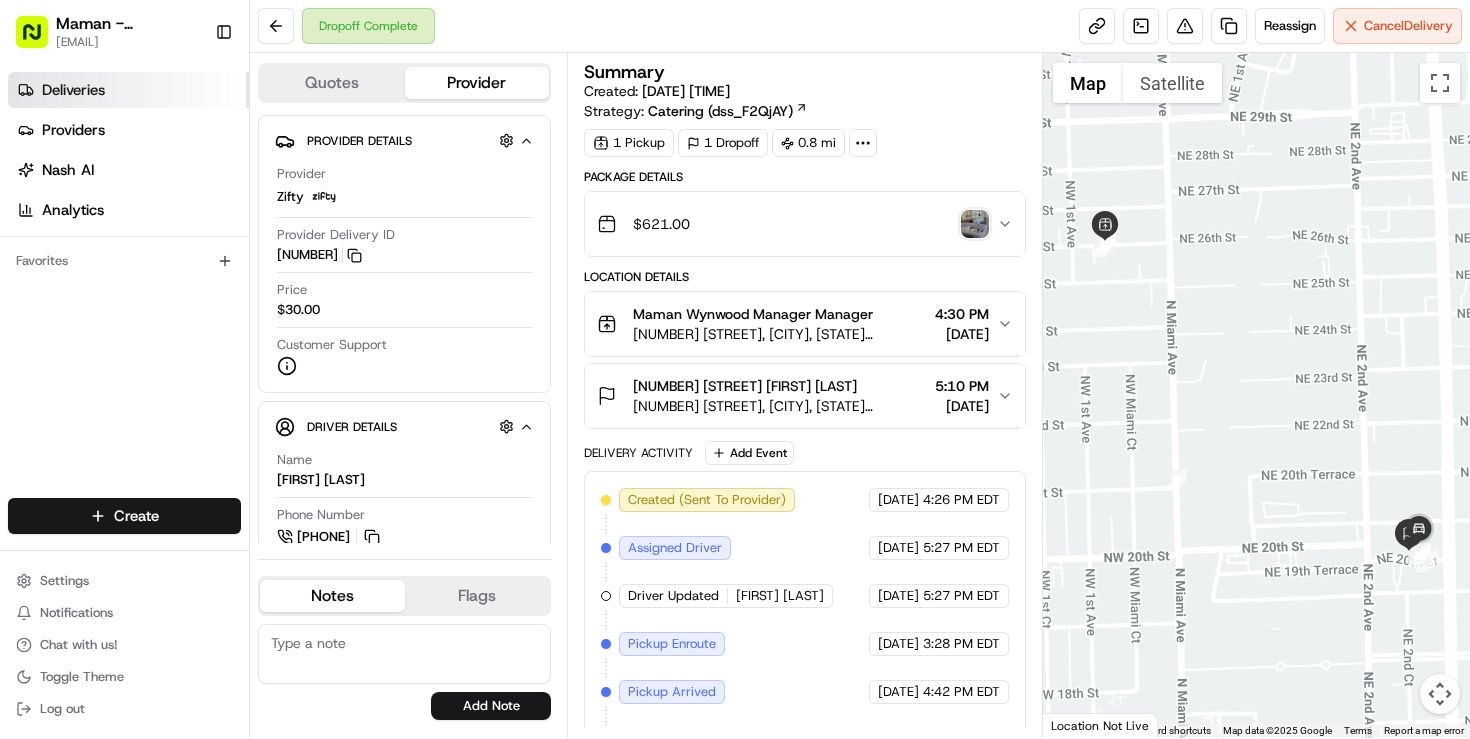 click on "Deliveries" at bounding box center [73, 90] 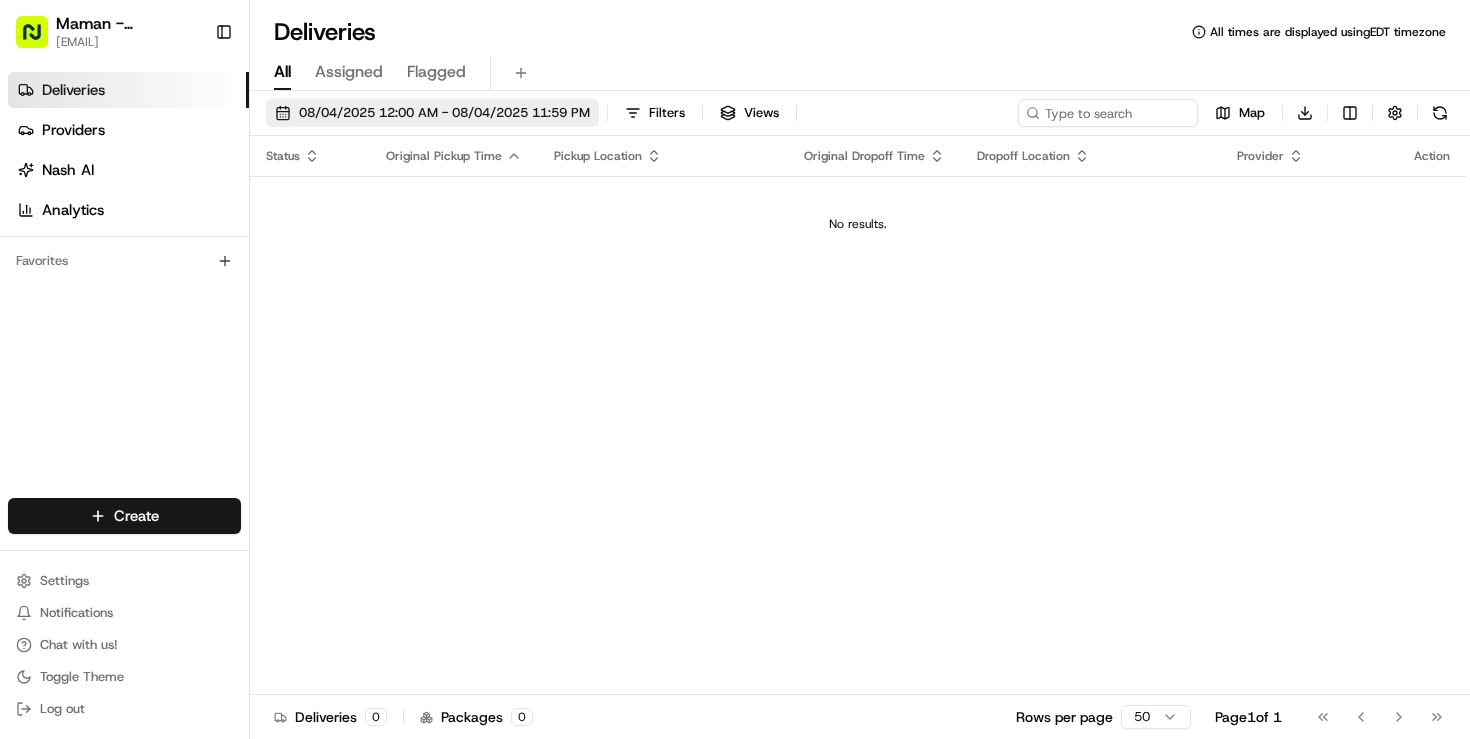 click on "08/04/2025 12:00 AM - 08/04/2025 11:59 PM" at bounding box center [444, 113] 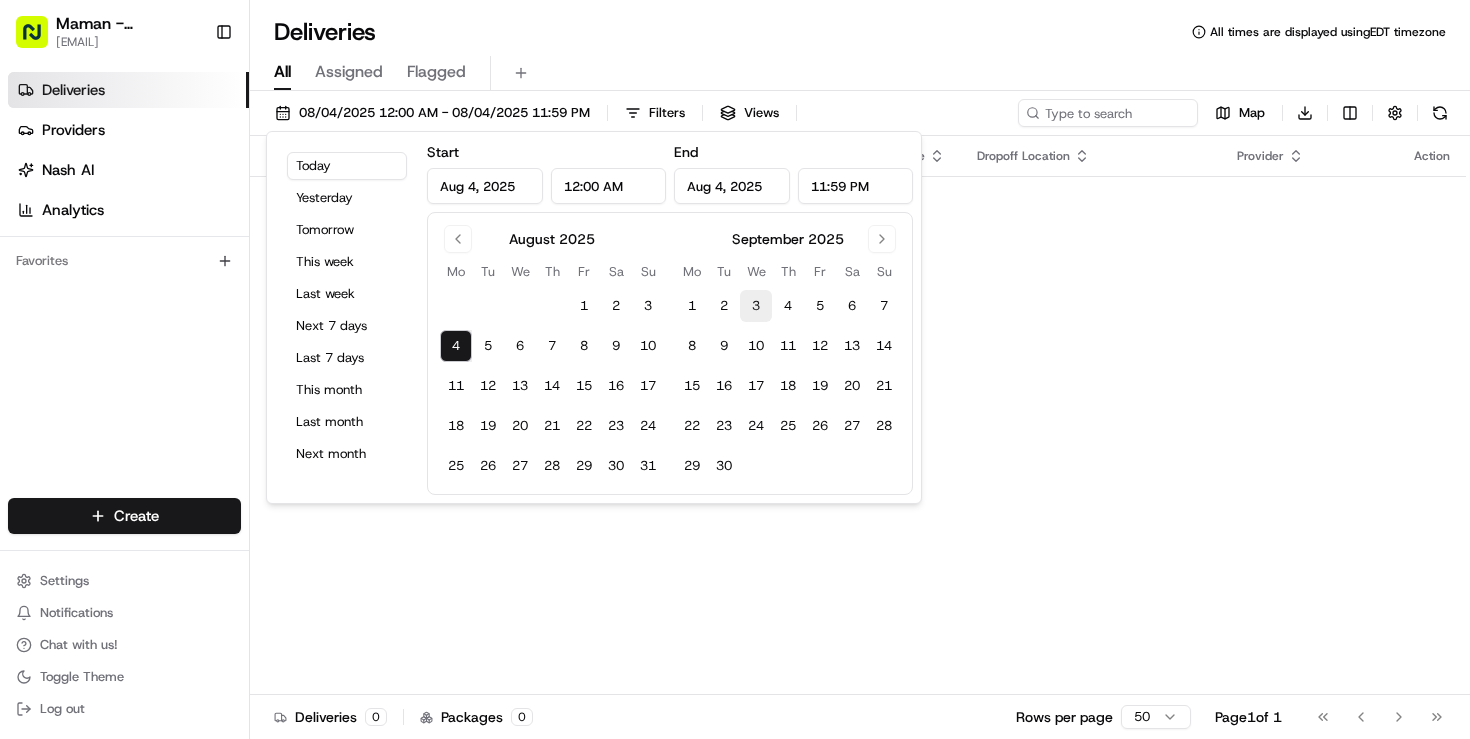 click on "3" at bounding box center [756, 306] 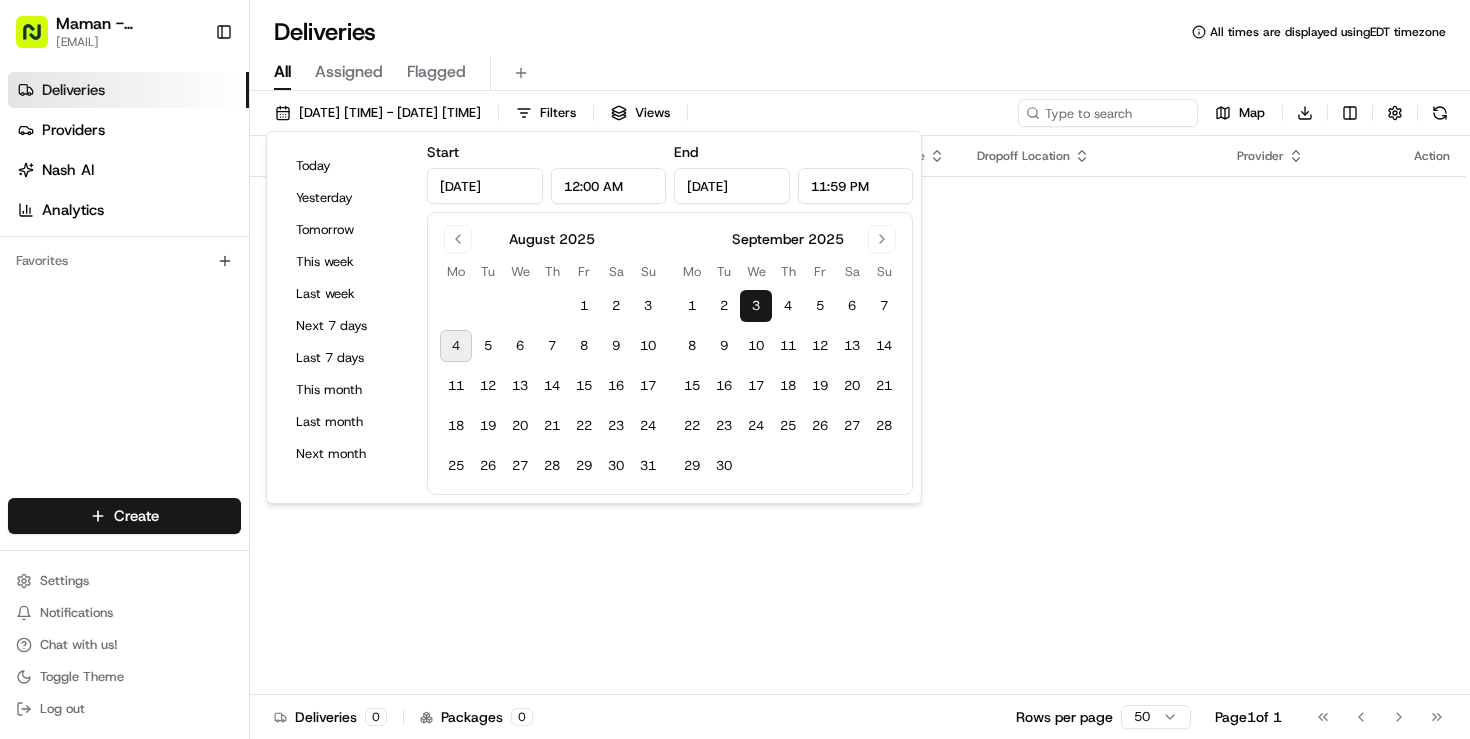 click on "3" at bounding box center (756, 306) 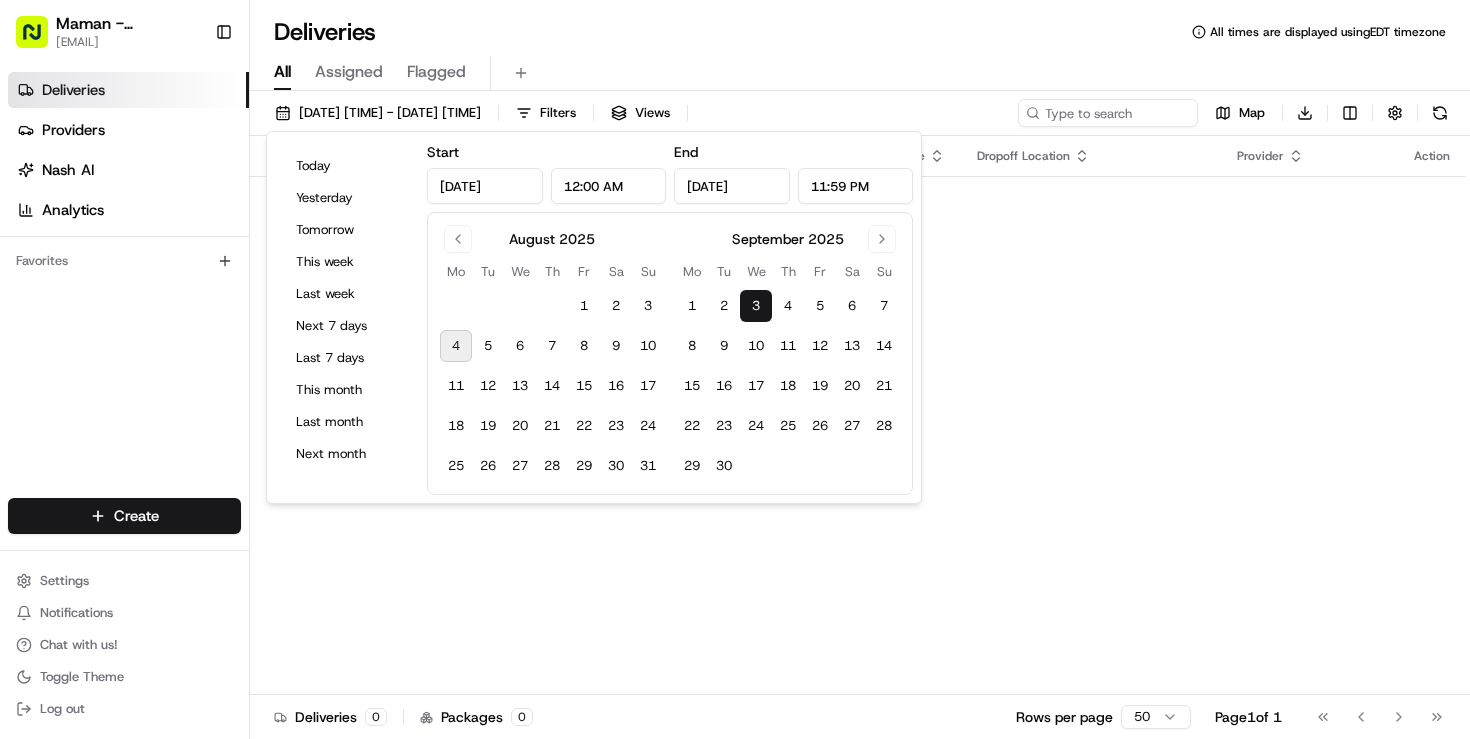 click on "All Assigned Flagged" at bounding box center (860, 73) 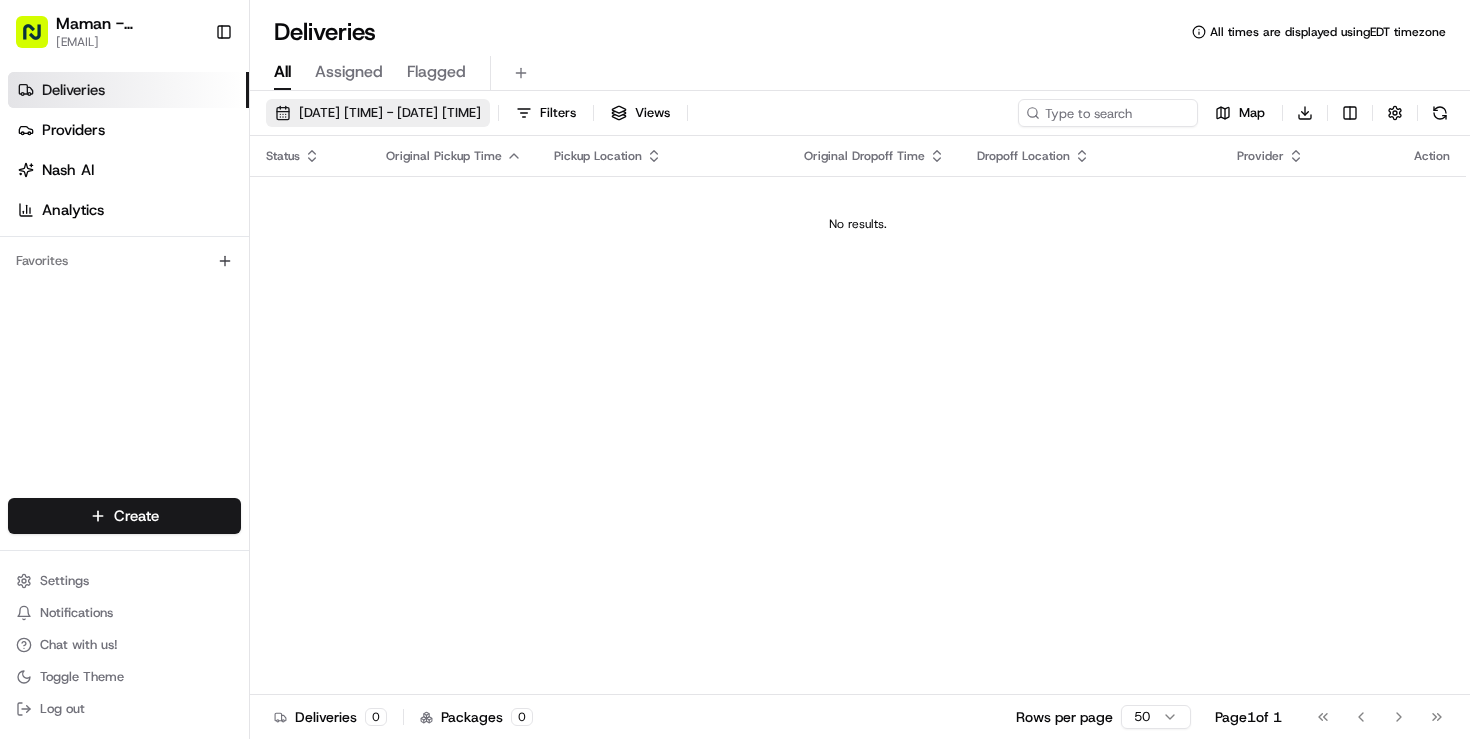 click on "09/03/2025 12:00 AM - 09/03/2025 11:59 PM" at bounding box center (390, 113) 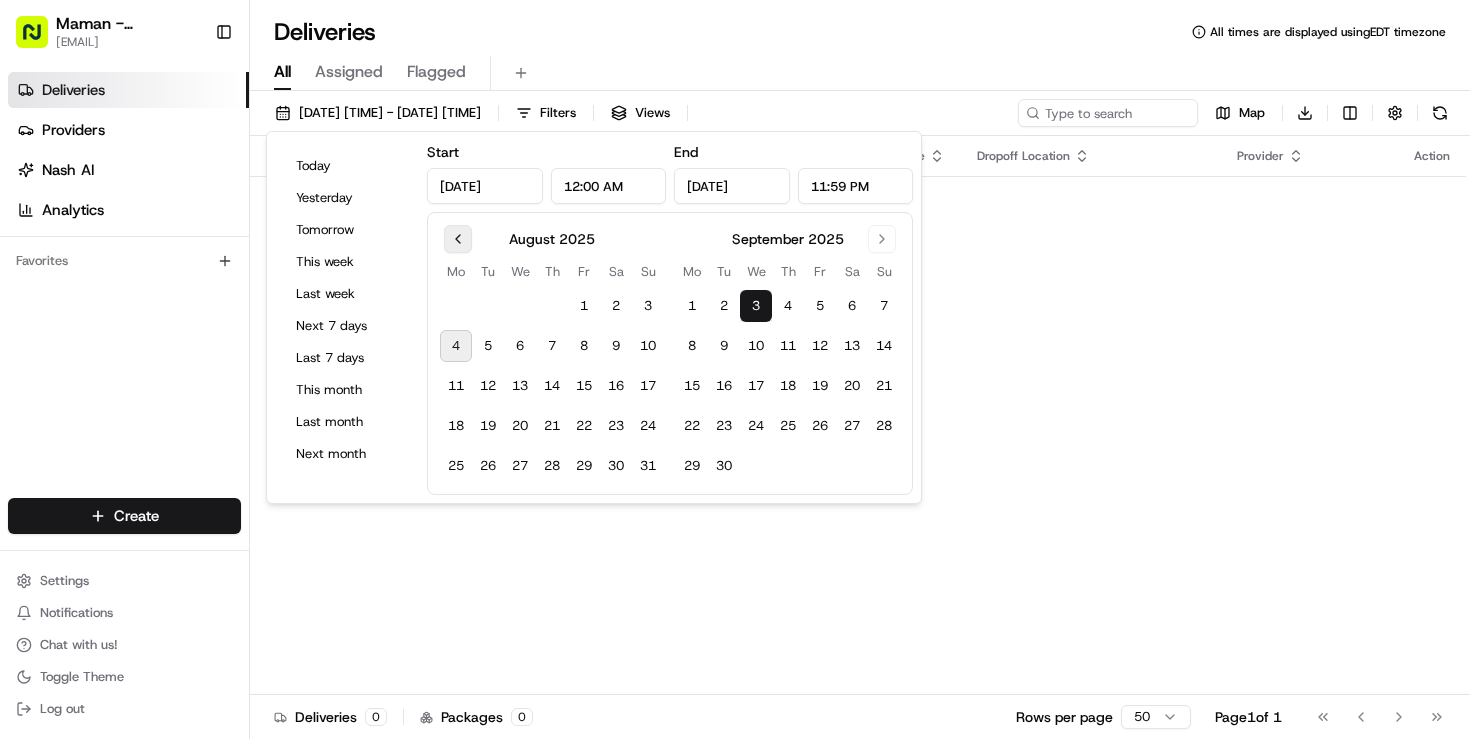 click at bounding box center (458, 239) 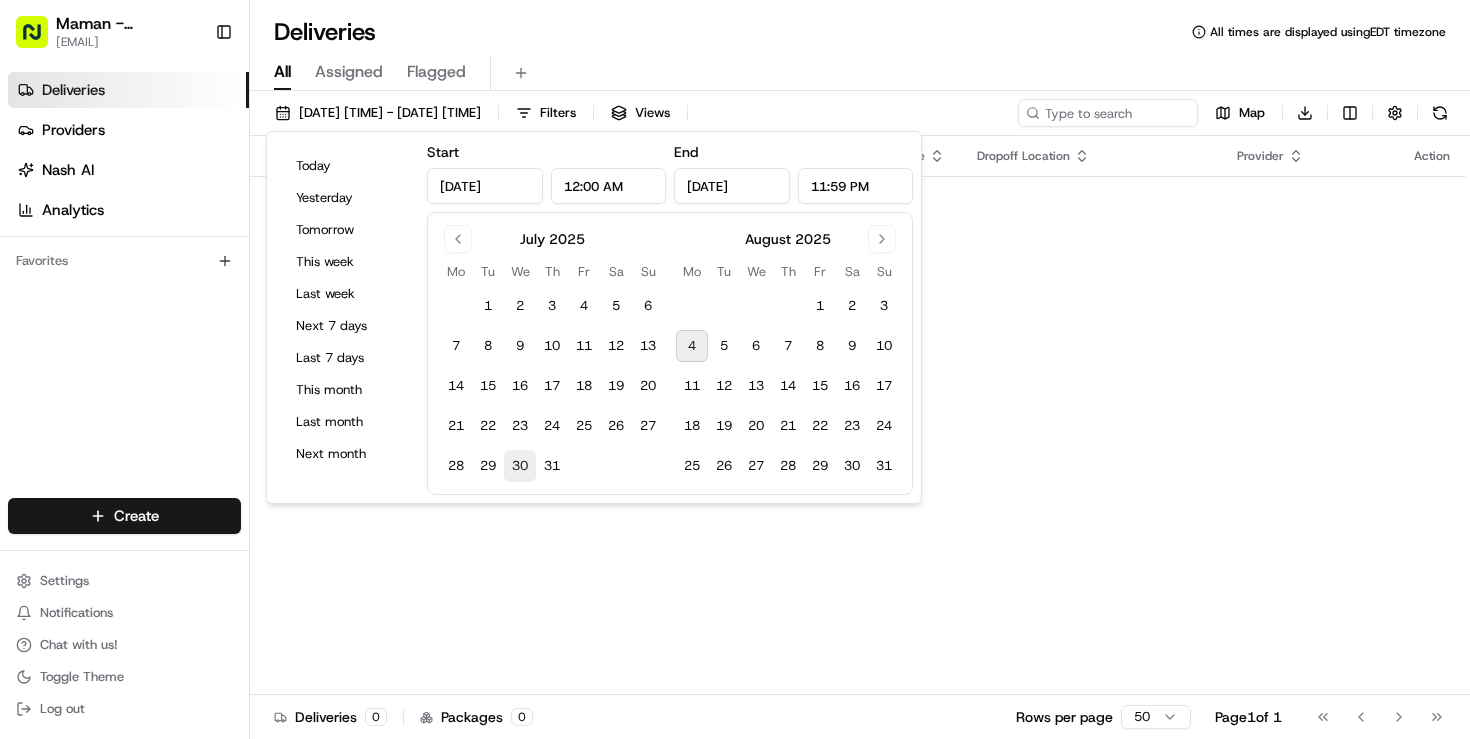 click on "30" at bounding box center (520, 466) 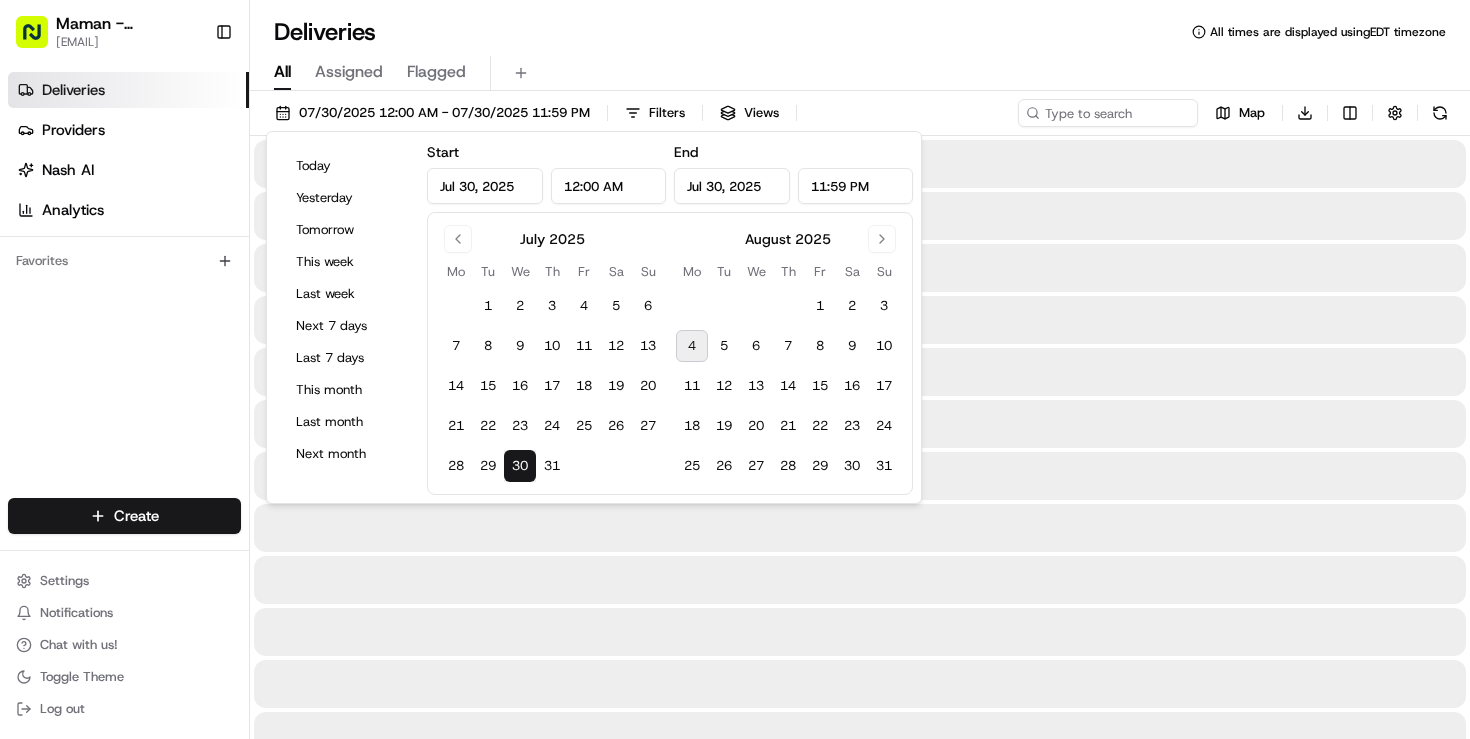 click on "30" at bounding box center [520, 466] 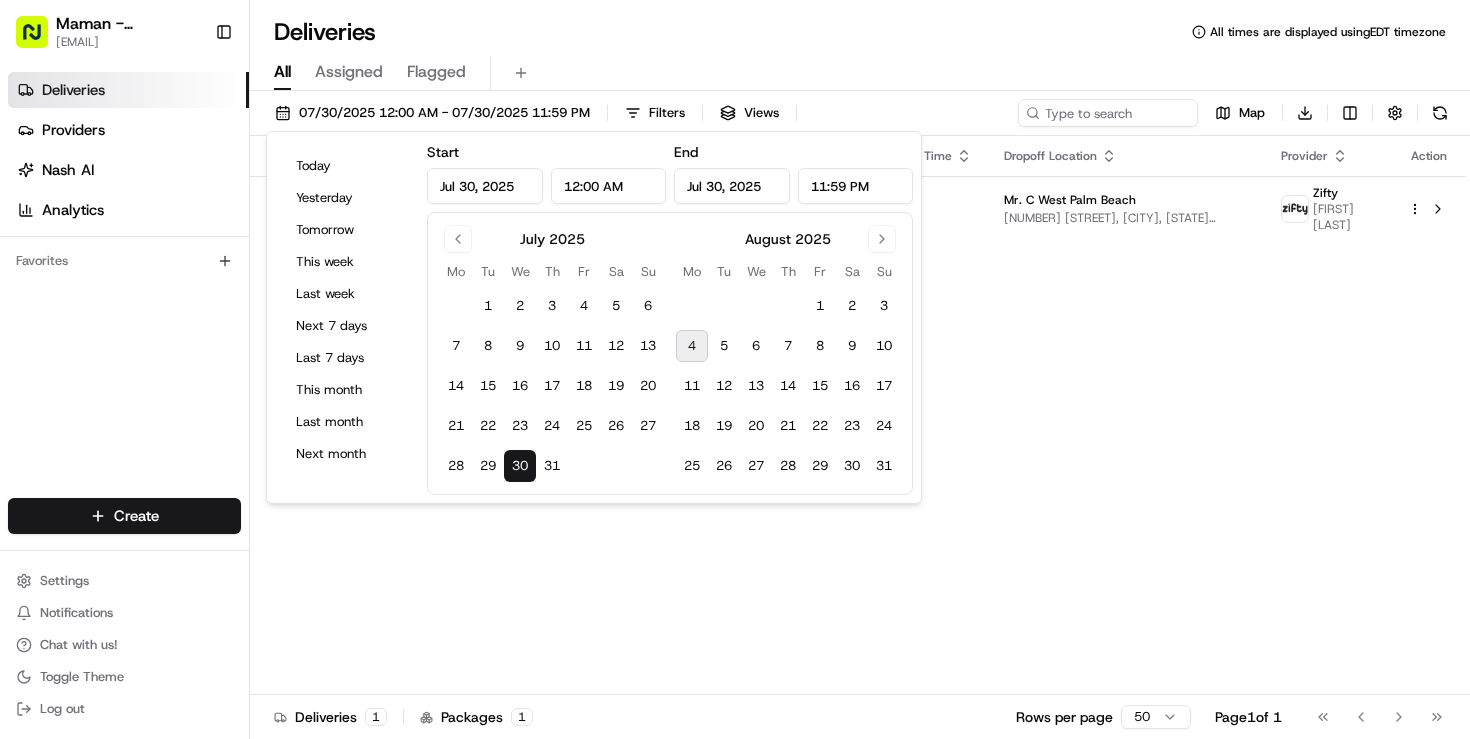 click on "All Assigned Flagged" at bounding box center (860, 73) 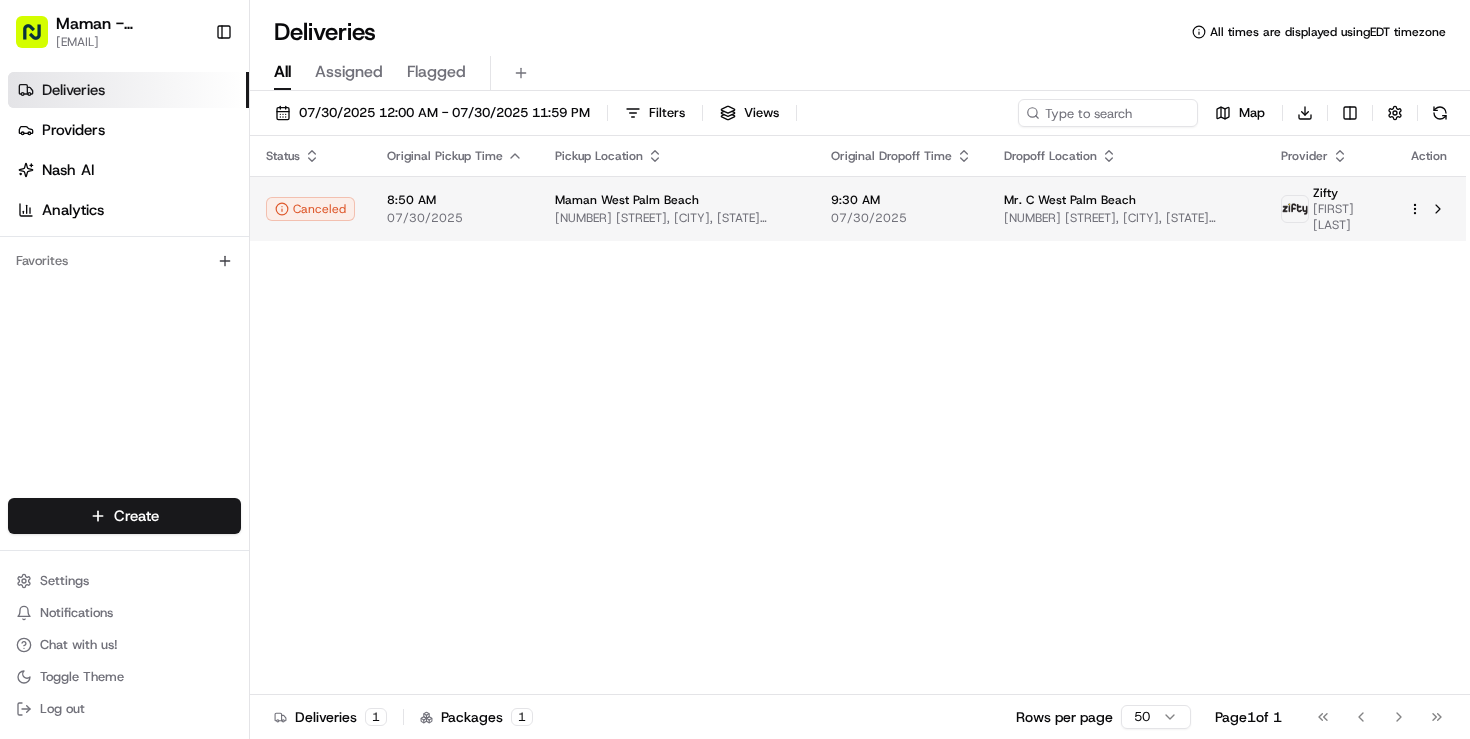 click on "Maman - Wynwood charlotte@mamannyc.com Toggle Sidebar Deliveries Providers Nash AI Analytics Favorites Main Menu Members & Organization Organization Users Roles Preferences Customization Tracking Orchestration Automations Dispatch Strategy Locations Pickup Locations Dropoff Locations Billing Billing Refund Requests Integrations Notification Triggers Webhooks API Keys Request Logs Create Settings Notifications Chat with us! Toggle Theme Log out Deliveries All times are displayed using  EDT   timezone All Assigned Flagged 07/30/2025 12:00 AM - 07/30/2025 11:59 PM Filters Views Map Download Status Original Pickup Time Pickup Location Original Dropoff Time Dropoff Location Provider Action Canceled 8:50 AM 07/30/2025 Maman West Palm Beach 473 S Rosemary Ave, West Palm Beach, FL 33401, USA 9:30 AM 07/30/2025 Mr. C West Palm Beach 401 S Olive Ave, West Palm Beach, FL 33401, USA Zifty Holden Bias Deliveries 1 Packages 1 Rows per page 50 Page  1  of   1 Go to first page Go to previous page" at bounding box center (735, 369) 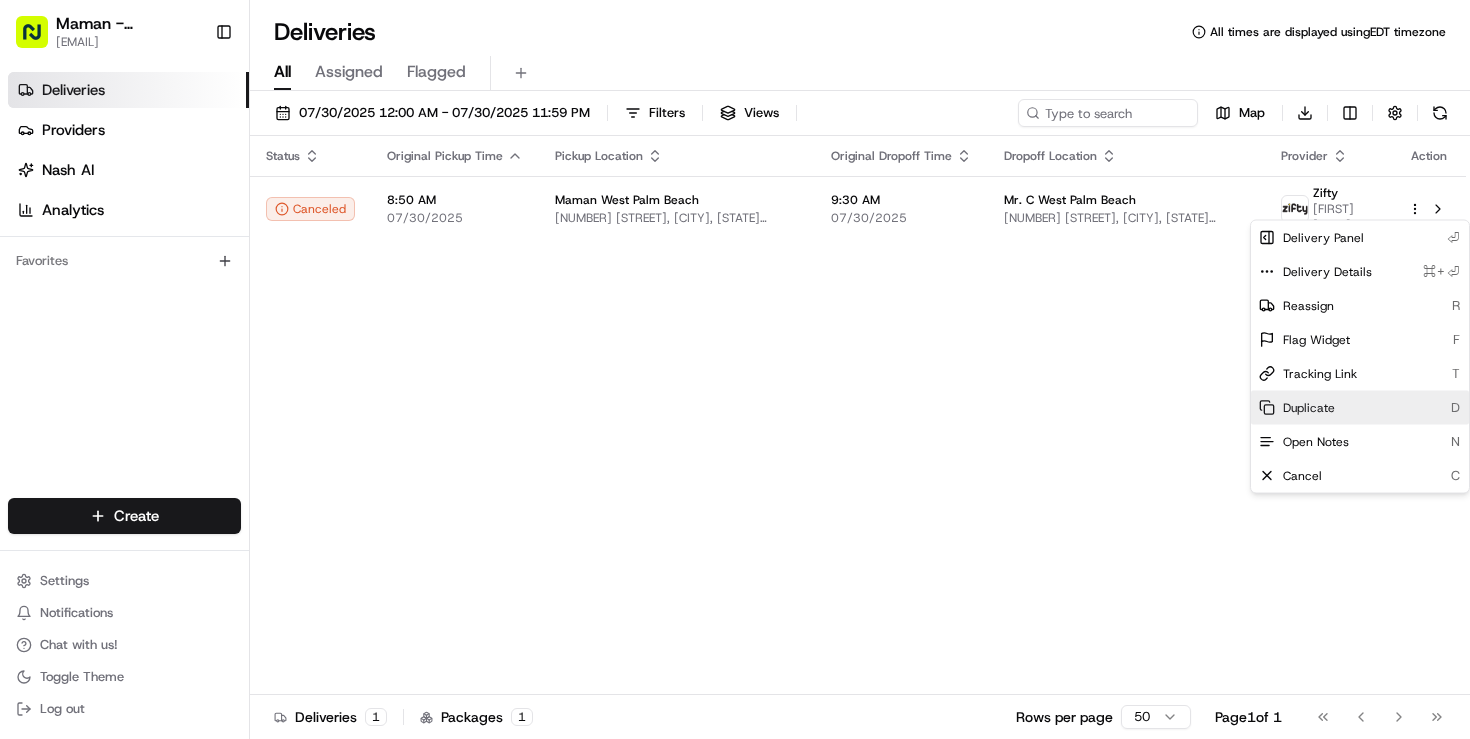 click on "Duplicate" at bounding box center [1309, 408] 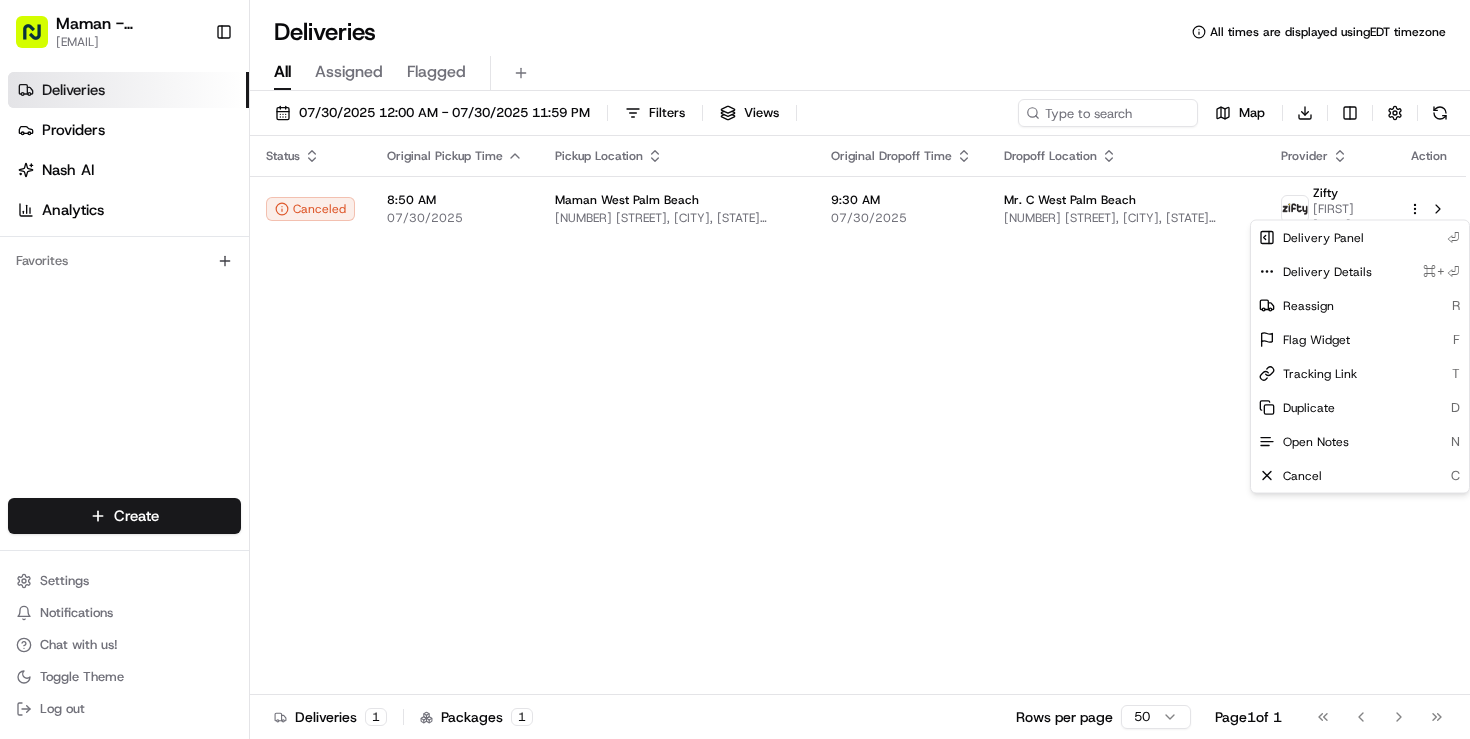 click on "Maman - Wynwood charlotte@mamannyc.com Toggle Sidebar Deliveries Providers Nash AI Analytics Favorites Main Menu Members & Organization Organization Users Roles Preferences Customization Tracking Orchestration Automations Dispatch Strategy Locations Pickup Locations Dropoff Locations Billing Billing Refund Requests Integrations Notification Triggers Webhooks API Keys Request Logs Create Settings Notifications Chat with us! Toggle Theme Log out Deliveries All times are displayed using  EDT   timezone All Assigned Flagged 07/30/2025 12:00 AM - 07/30/2025 11:59 PM Filters Views Map Download Status Original Pickup Time Pickup Location Original Dropoff Time Dropoff Location Provider Action Canceled 8:50 AM 07/30/2025 Maman West Palm Beach 473 S Rosemary Ave, West Palm Beach, FL 33401, USA 9:30 AM 07/30/2025 Mr. C West Palm Beach 401 S Olive Ave, West Palm Beach, FL 33401, USA Zifty Holden Bias Deliveries 1 Packages 1 Rows per page 50 Page  1  of   1 Go to first page Go to previous page" at bounding box center (735, 369) 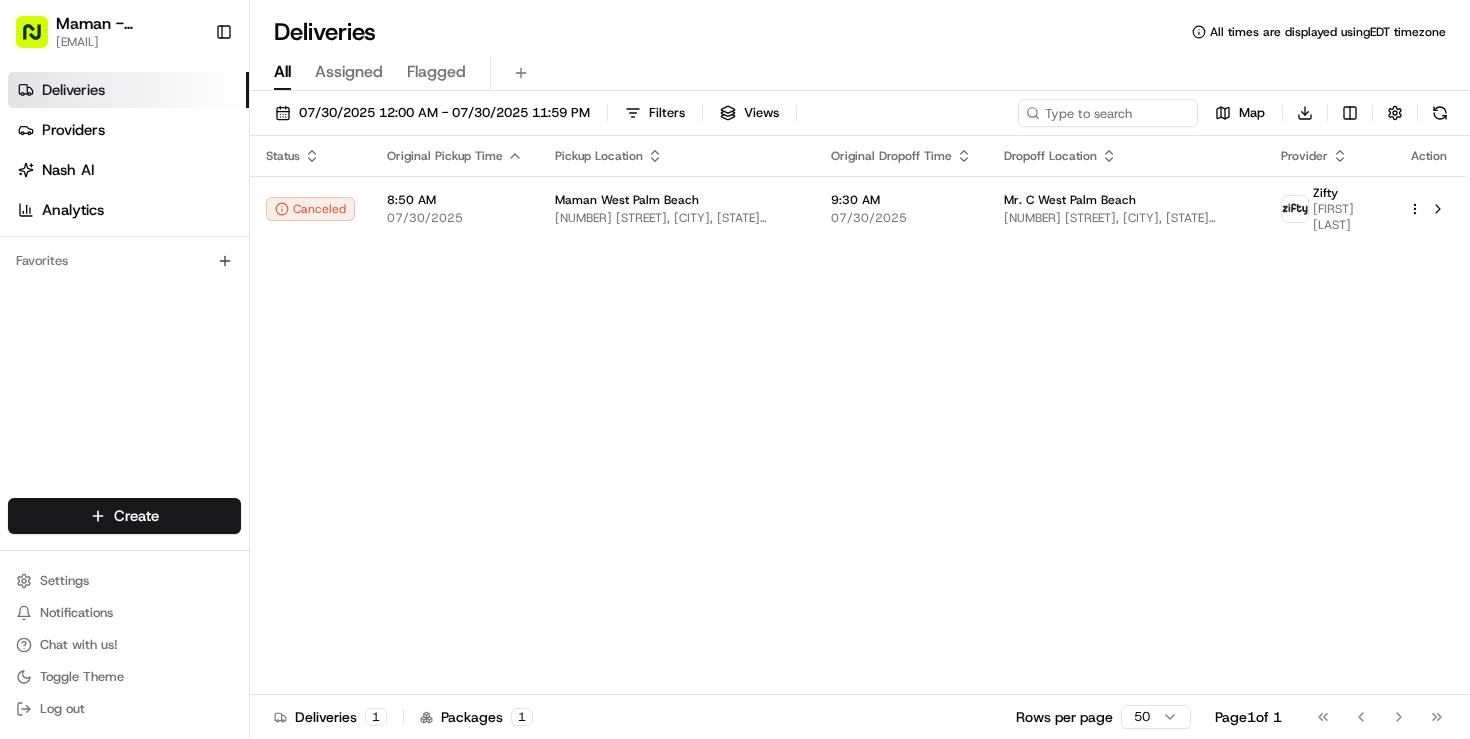 click on "Deliveries" at bounding box center [73, 90] 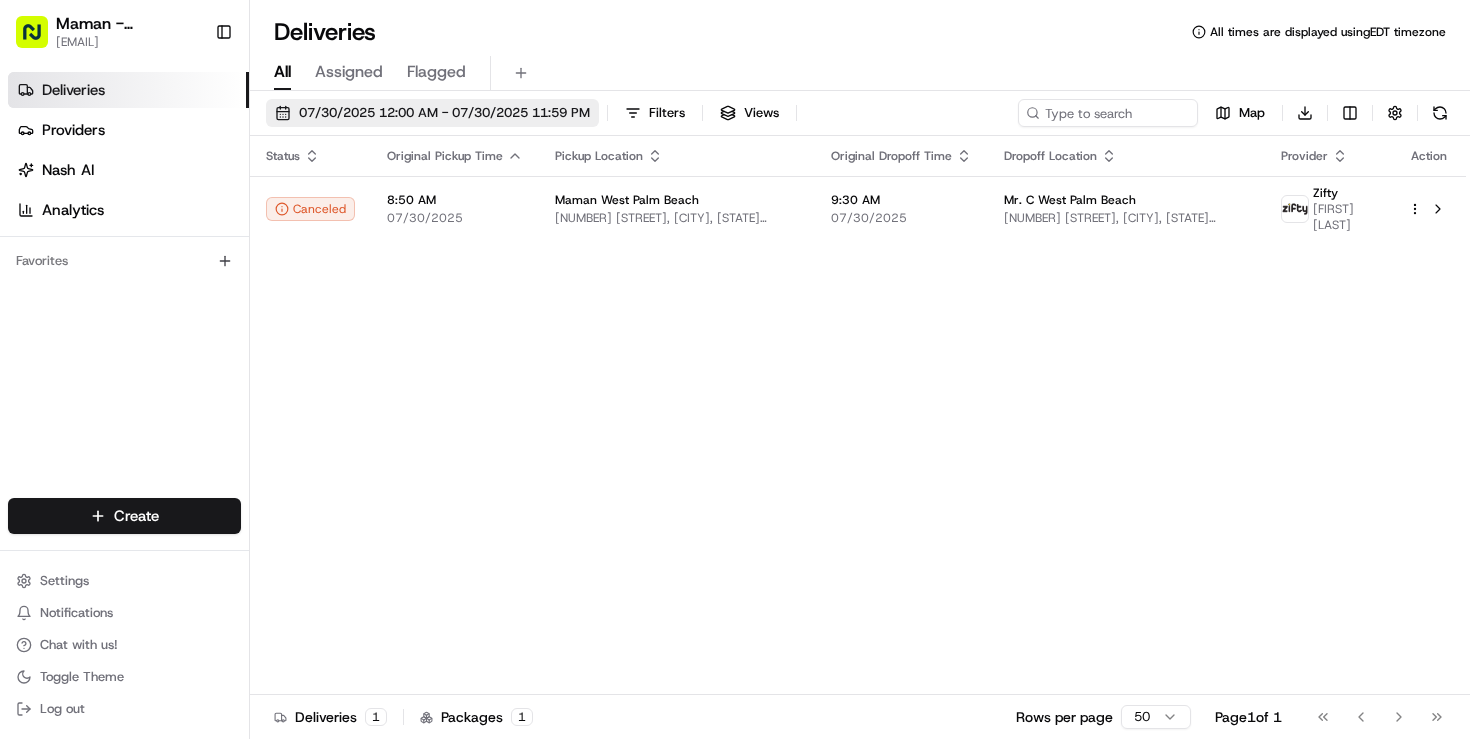 click on "07/30/2025 12:00 AM - 07/30/2025 11:59 PM" at bounding box center (444, 113) 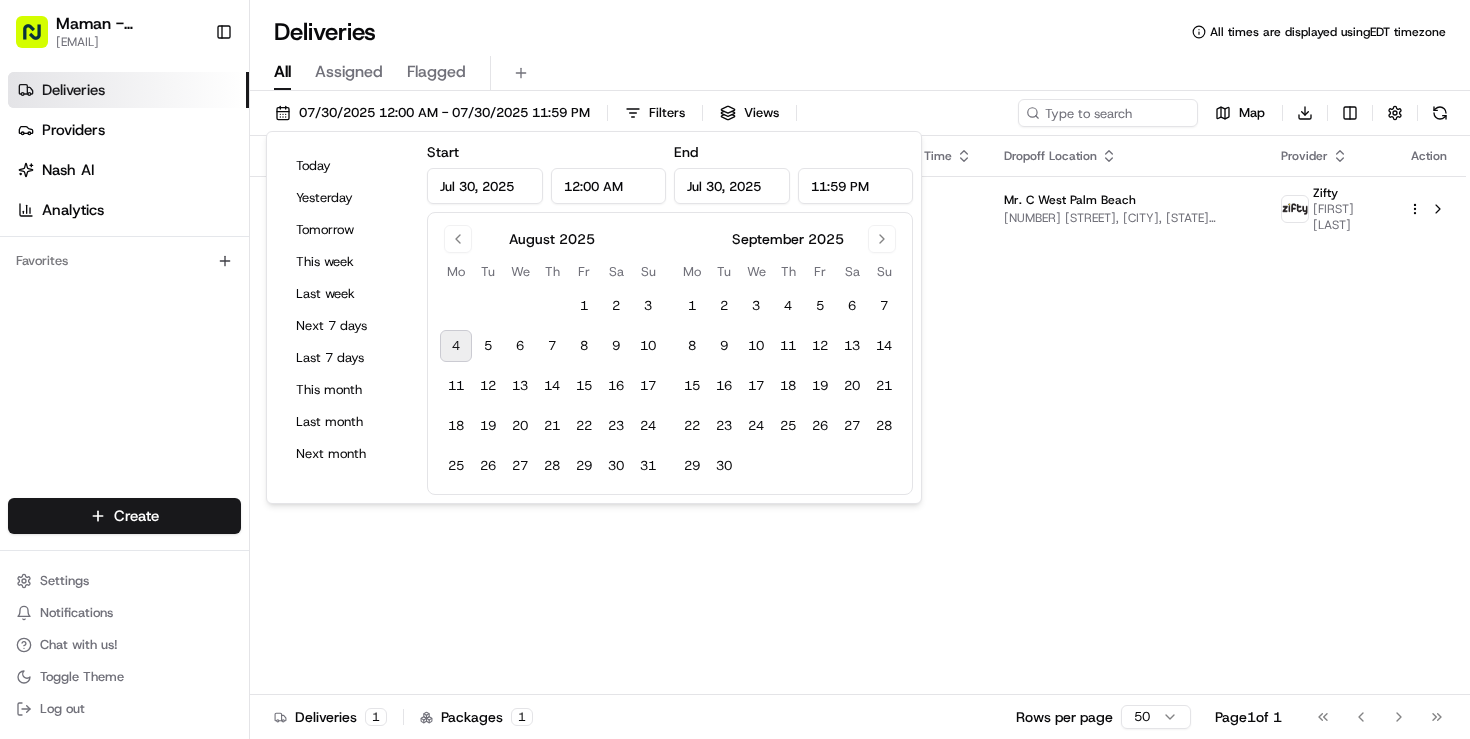 click on "4" at bounding box center (456, 346) 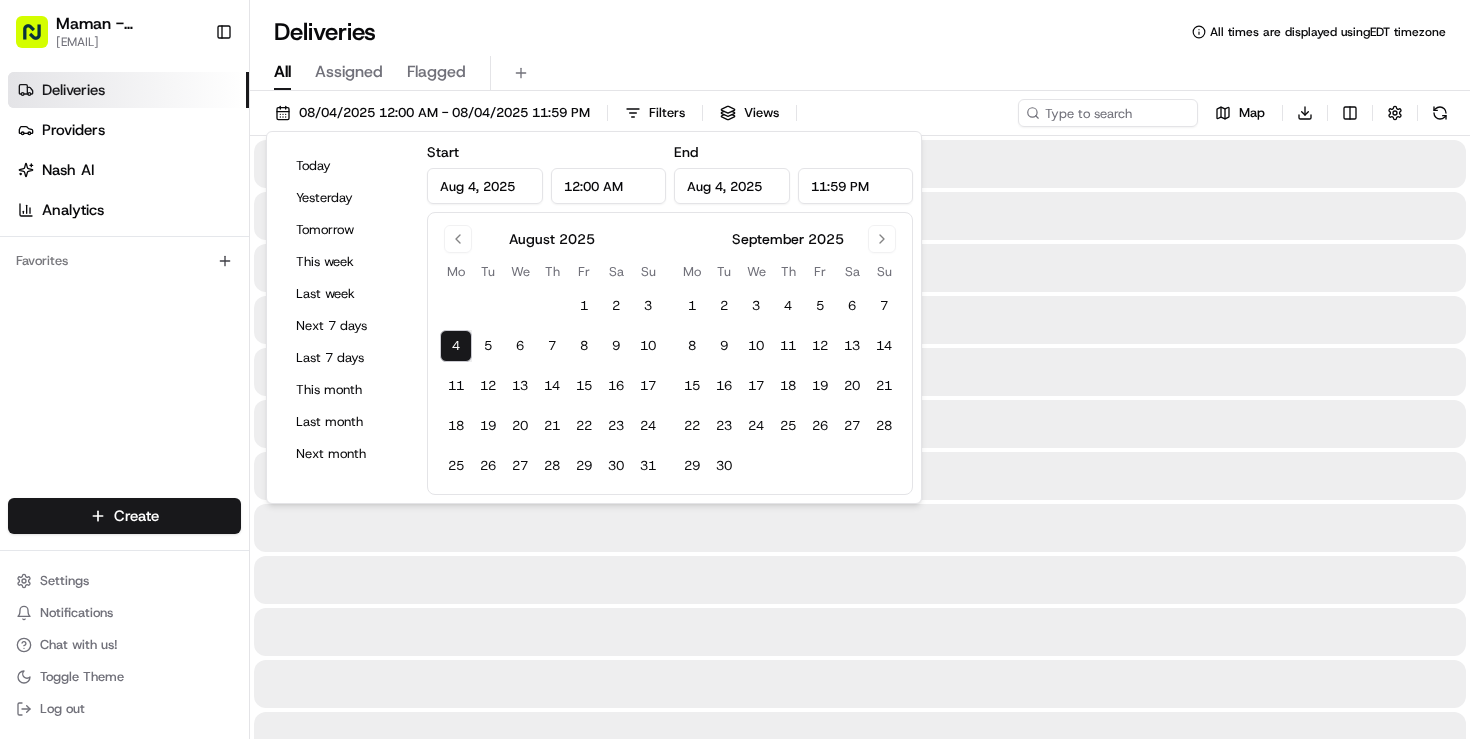type on "Aug 4, 2025" 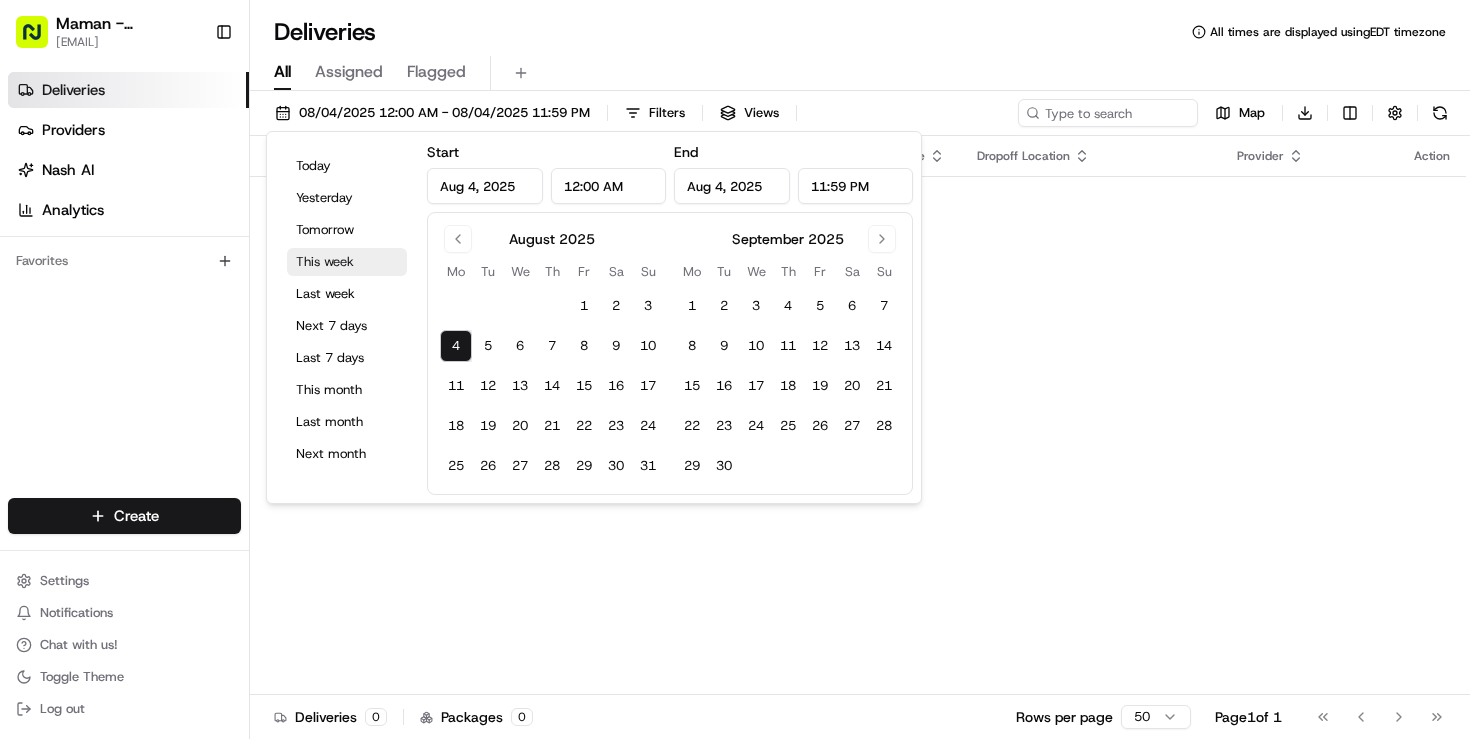 click on "This week" at bounding box center [347, 262] 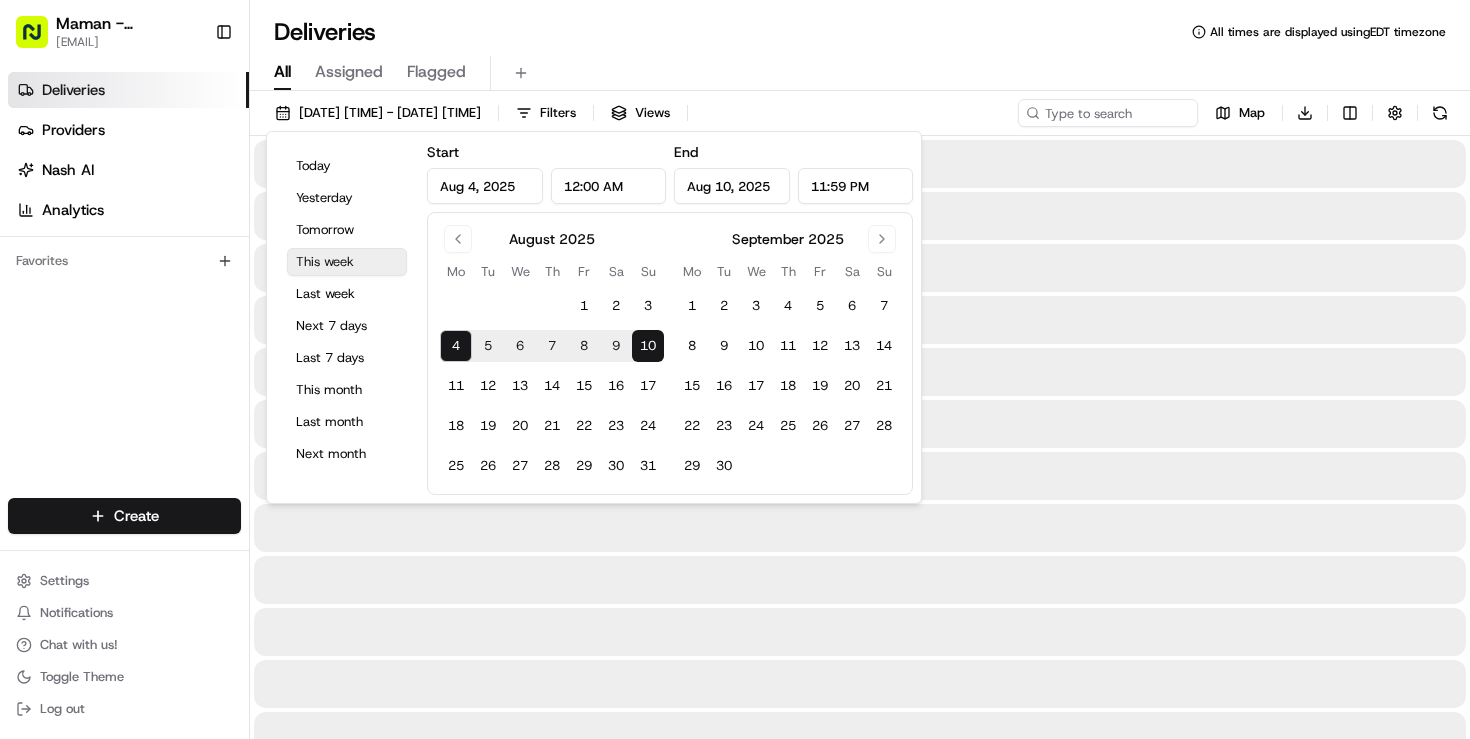 click on "This week" at bounding box center (347, 262) 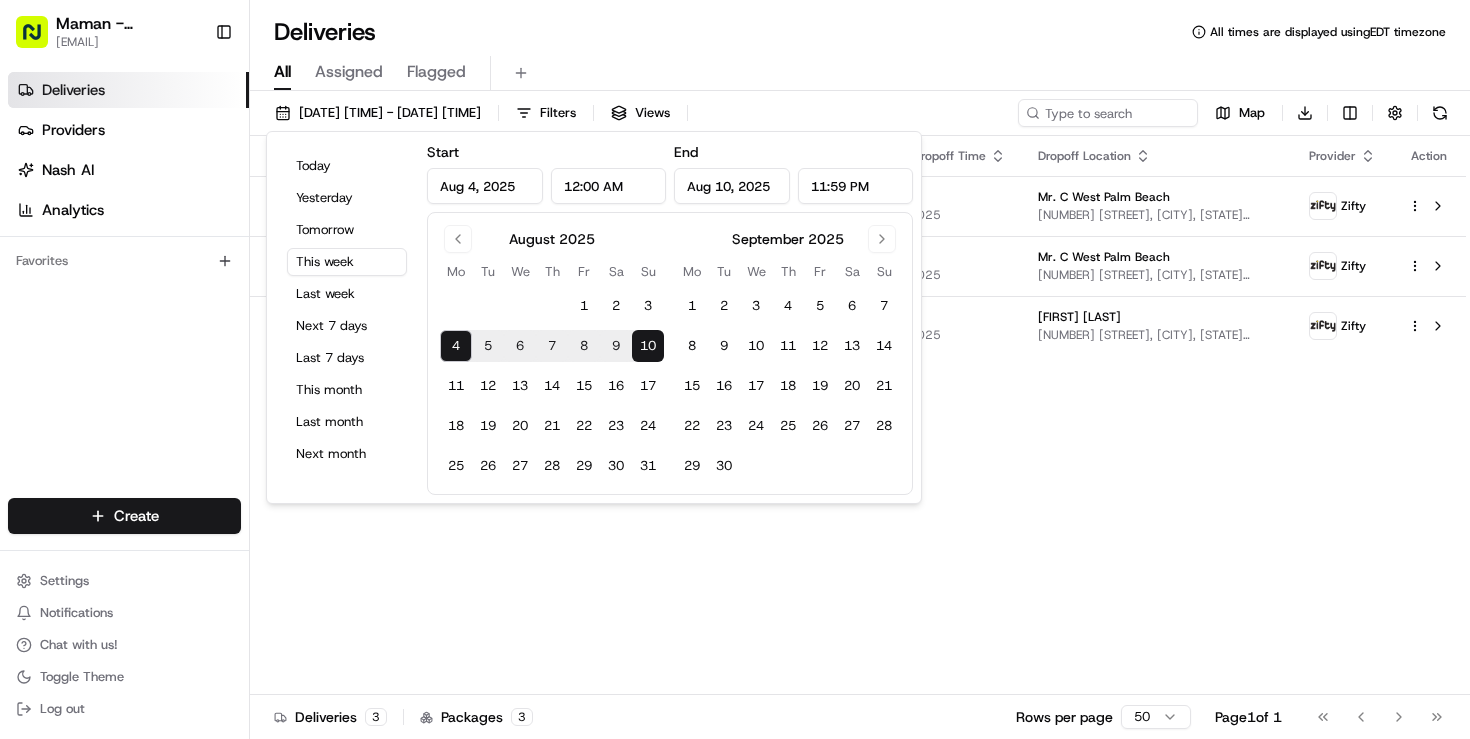 click on "All Assigned Flagged" at bounding box center (860, 69) 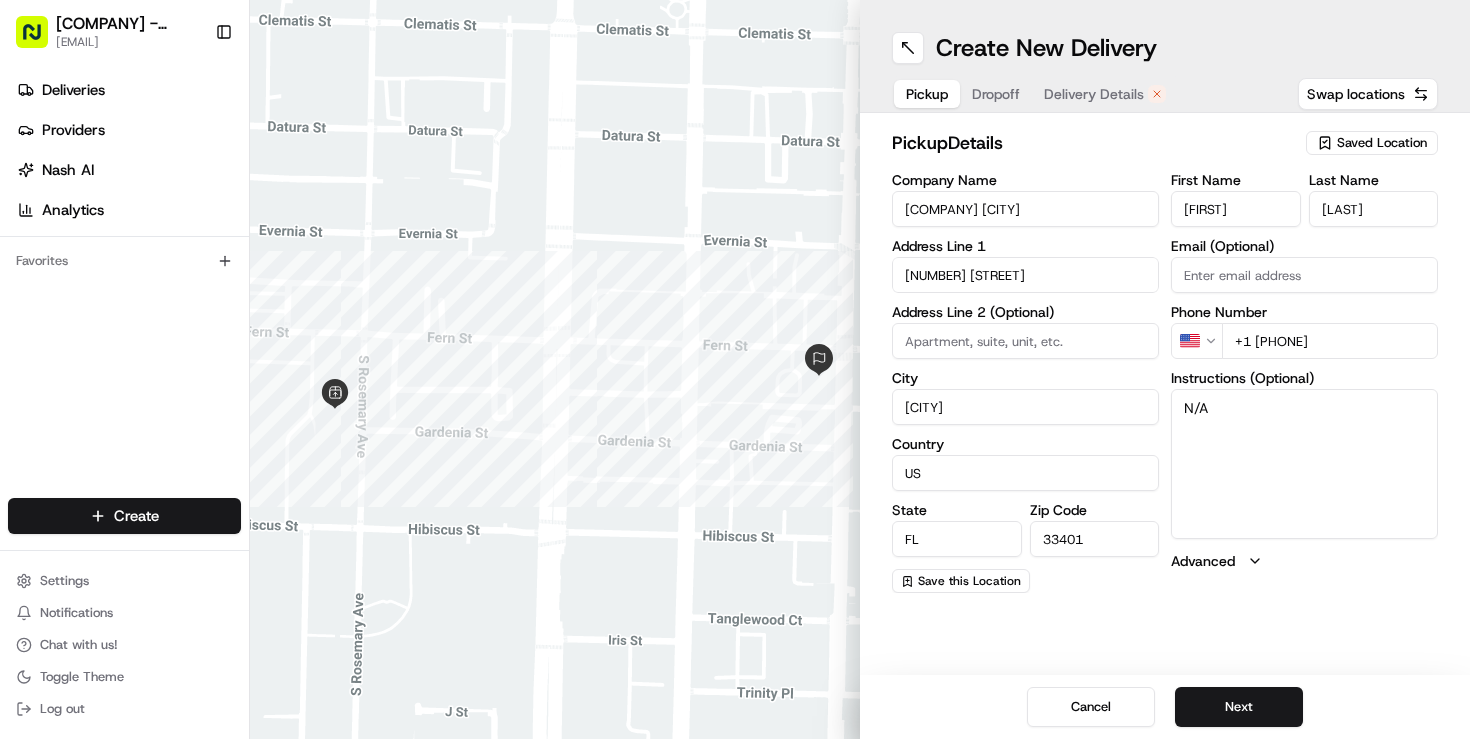 scroll, scrollTop: 0, scrollLeft: 0, axis: both 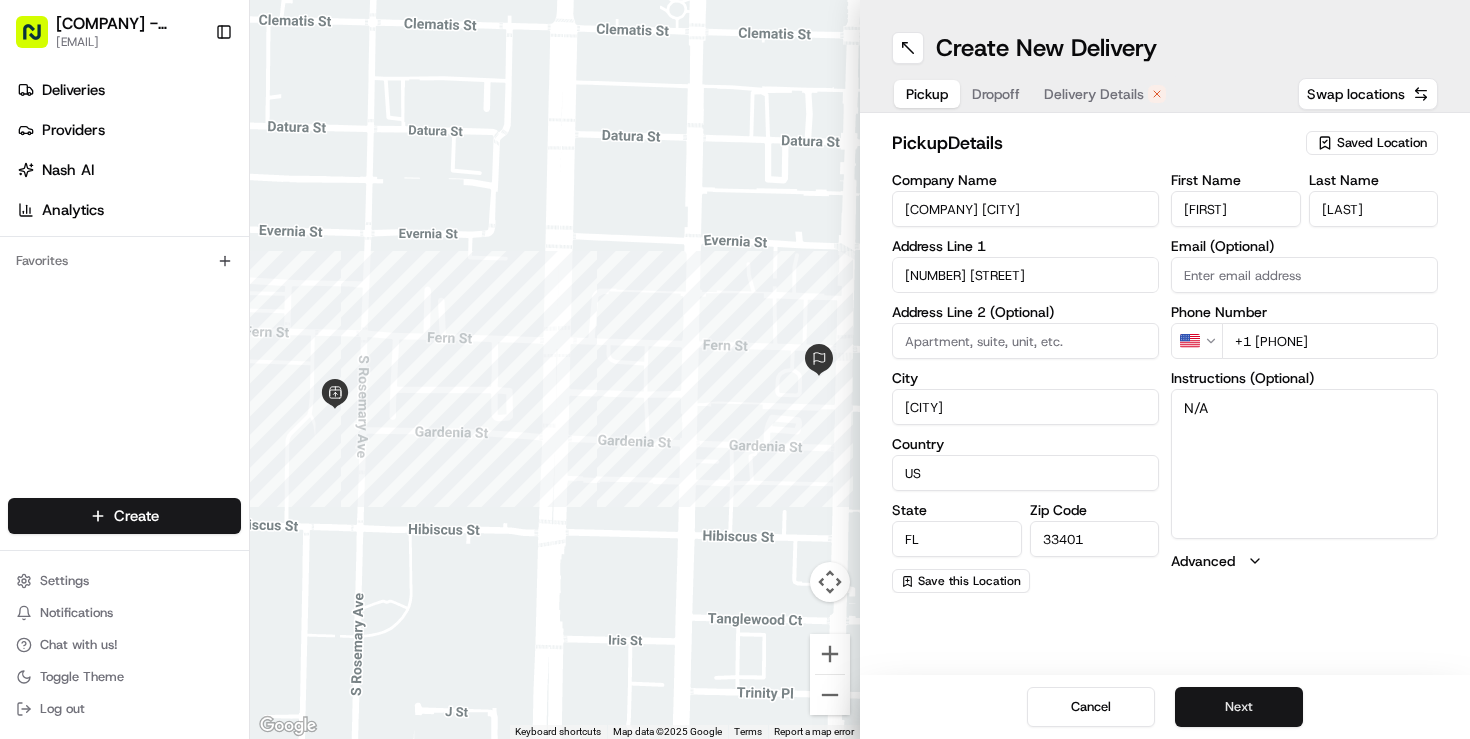 click on "Next" at bounding box center [1239, 707] 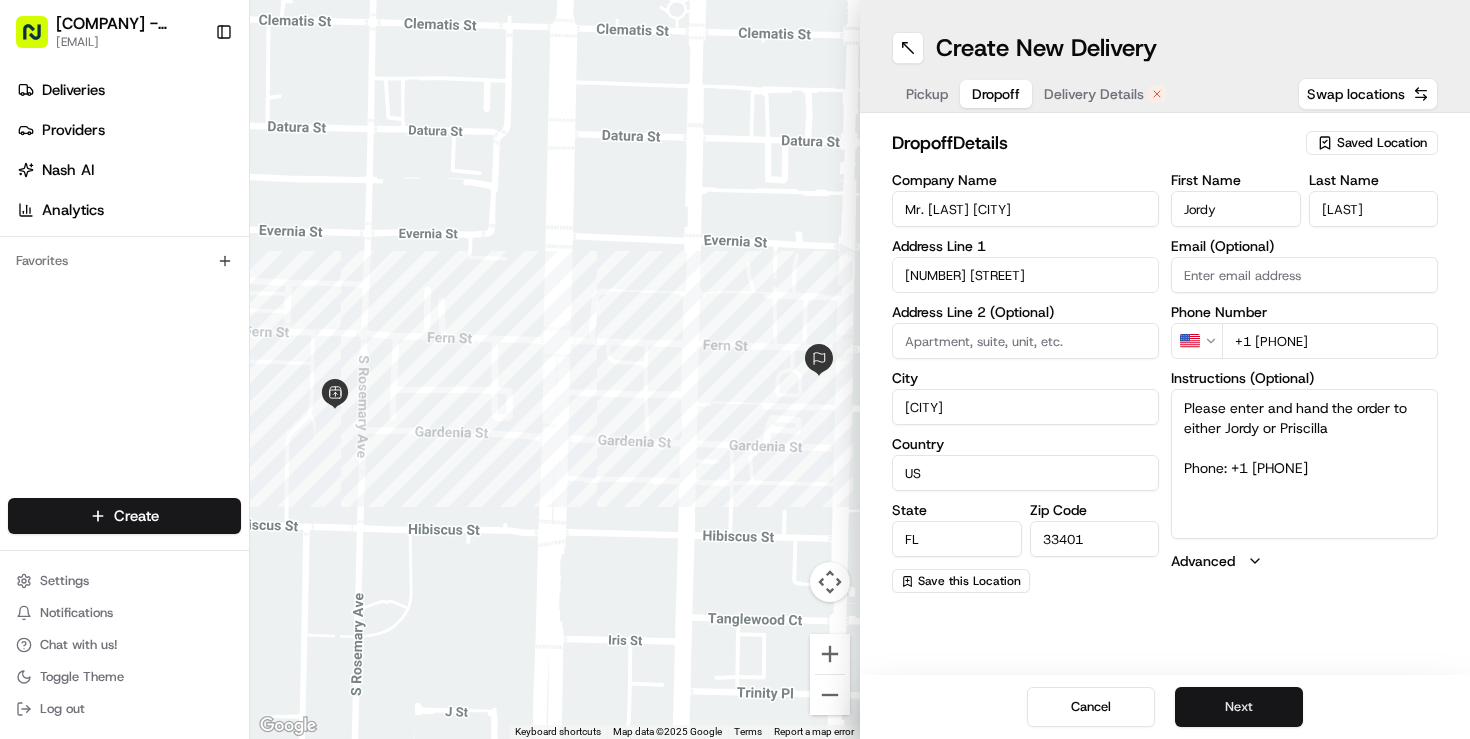 click on "Next" at bounding box center (1239, 707) 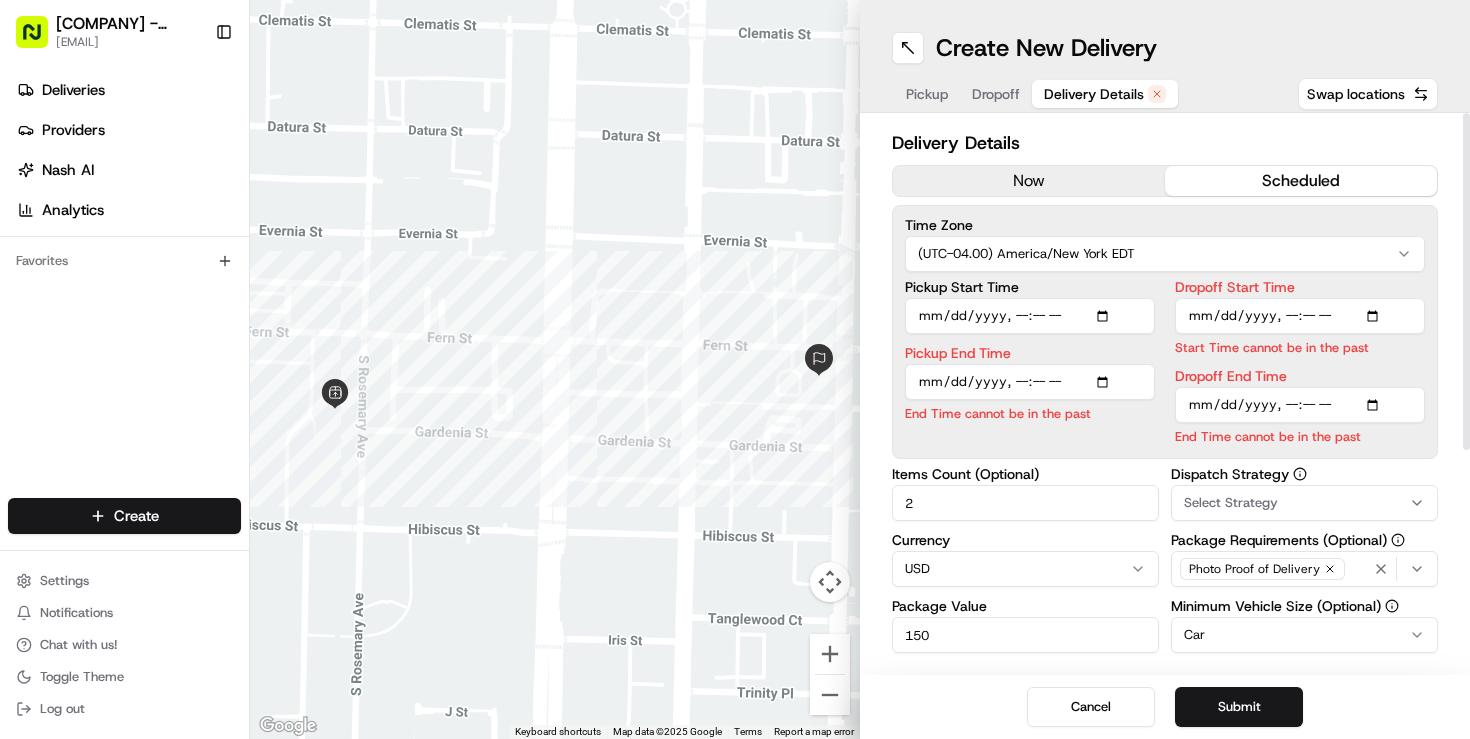 click on "Pickup Start Time" at bounding box center (1030, 316) 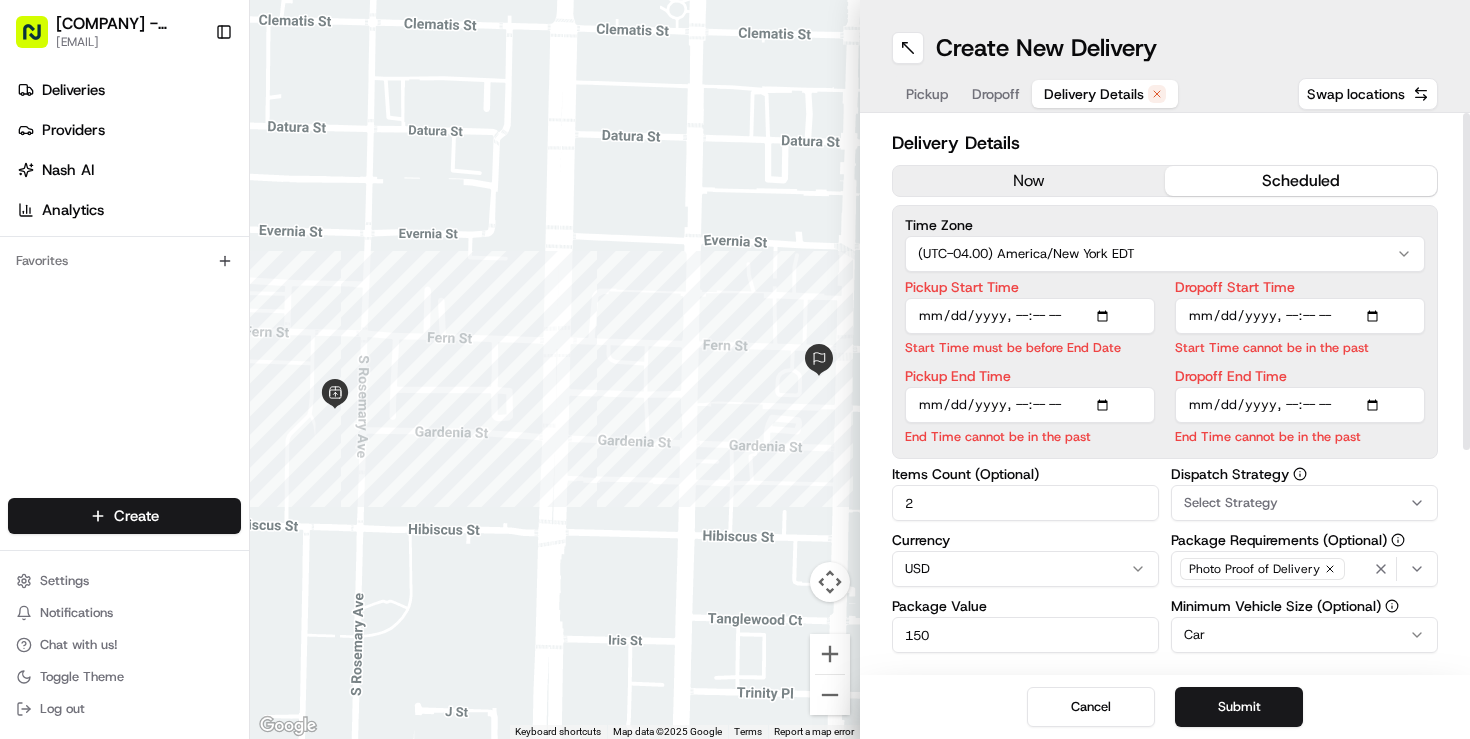 click on "Pickup End Time" at bounding box center (1030, 405) 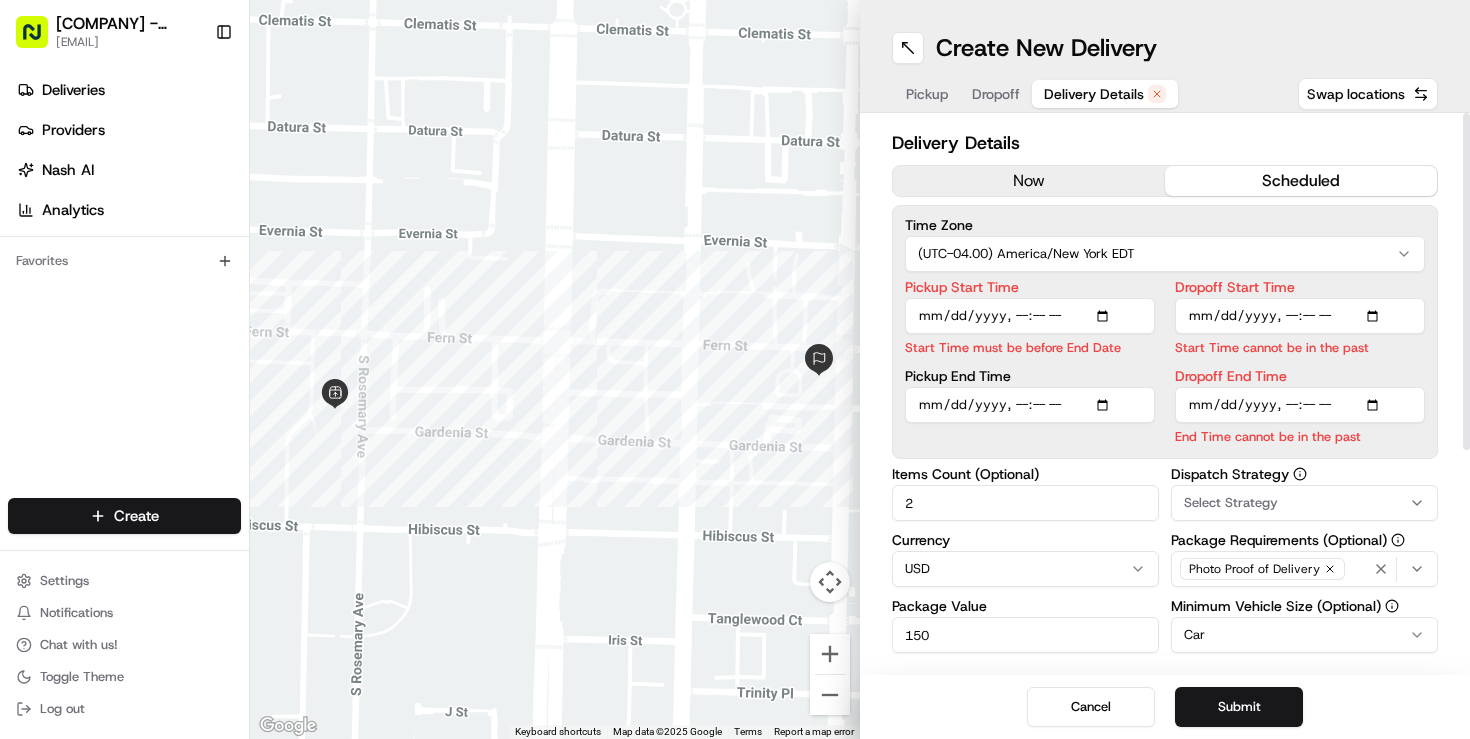 type on "[DATE]T[TIME]" 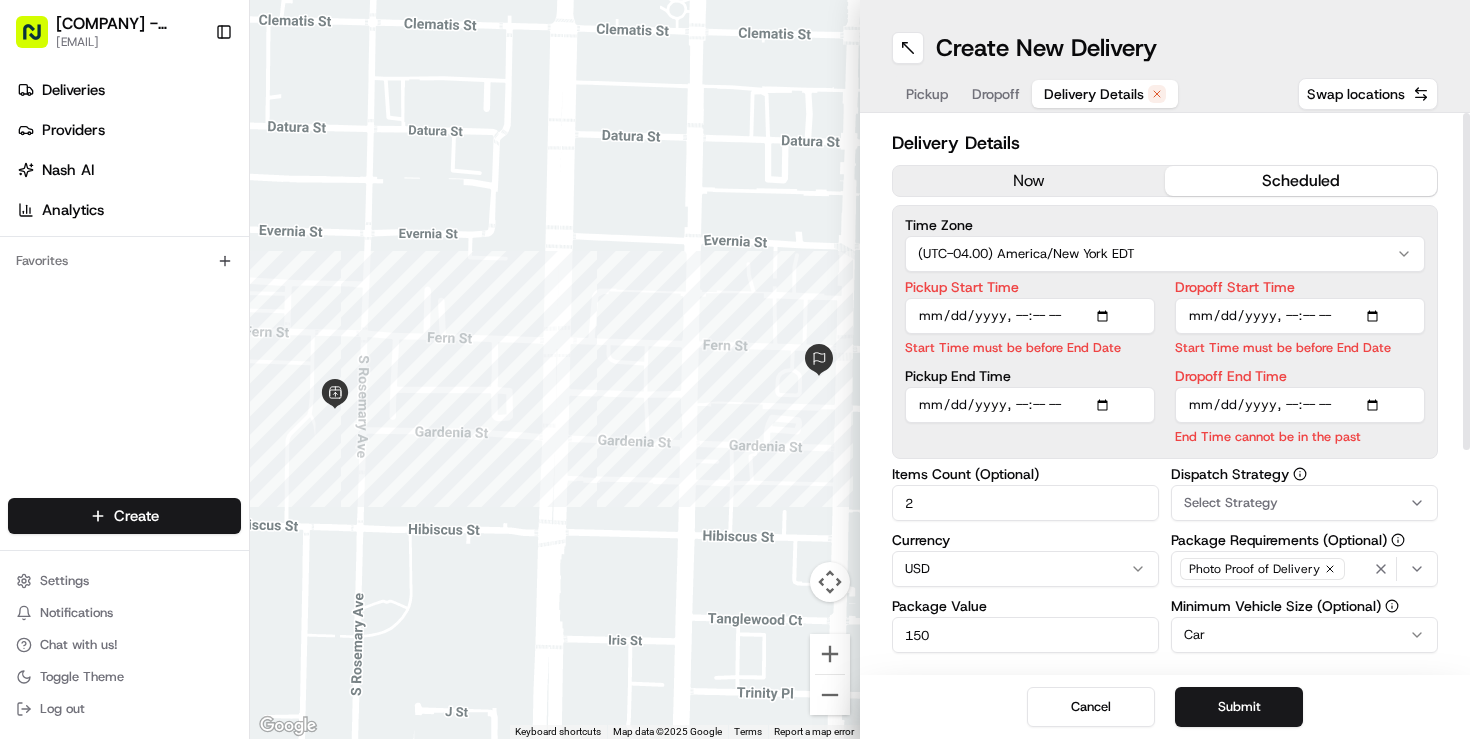 click on "Dropoff End Time" at bounding box center (1300, 405) 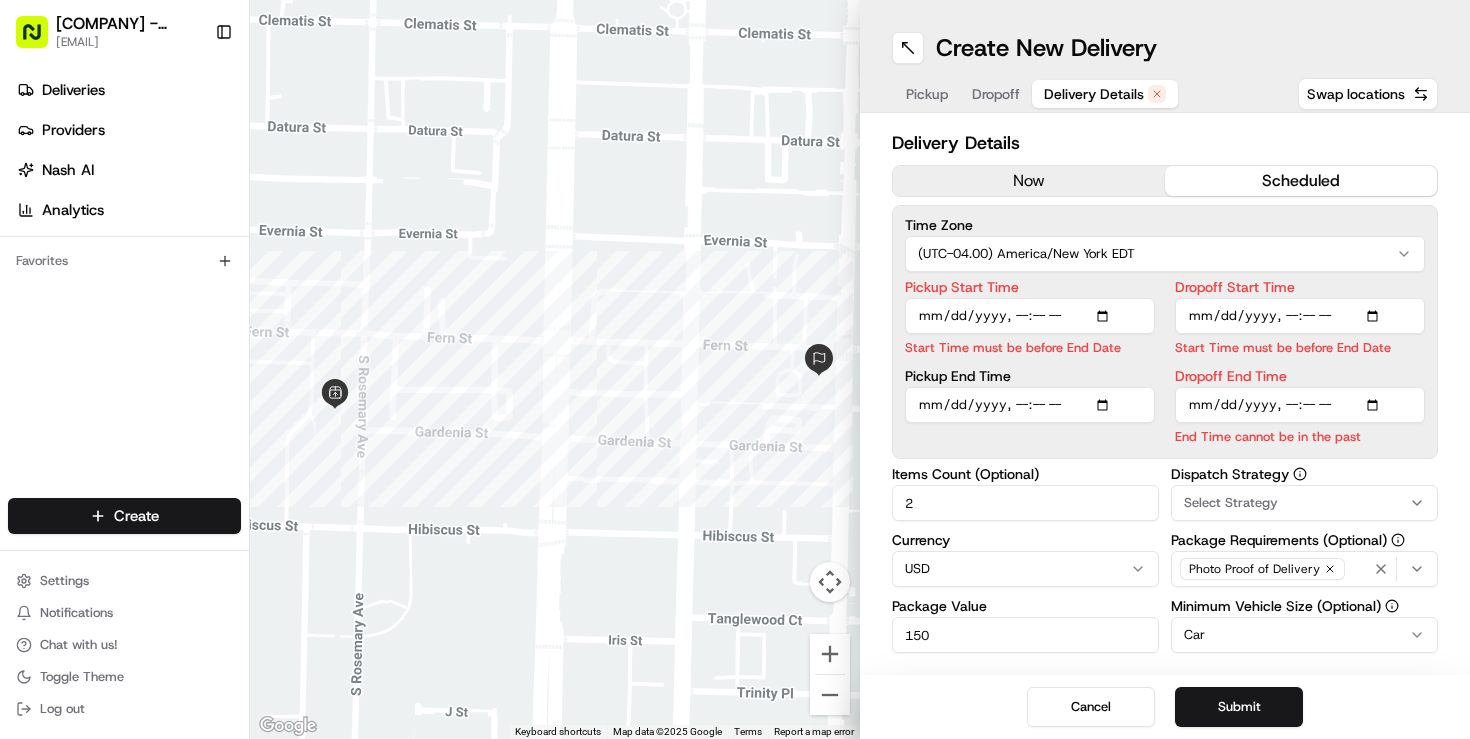 type on "[DATE]T[TIME]" 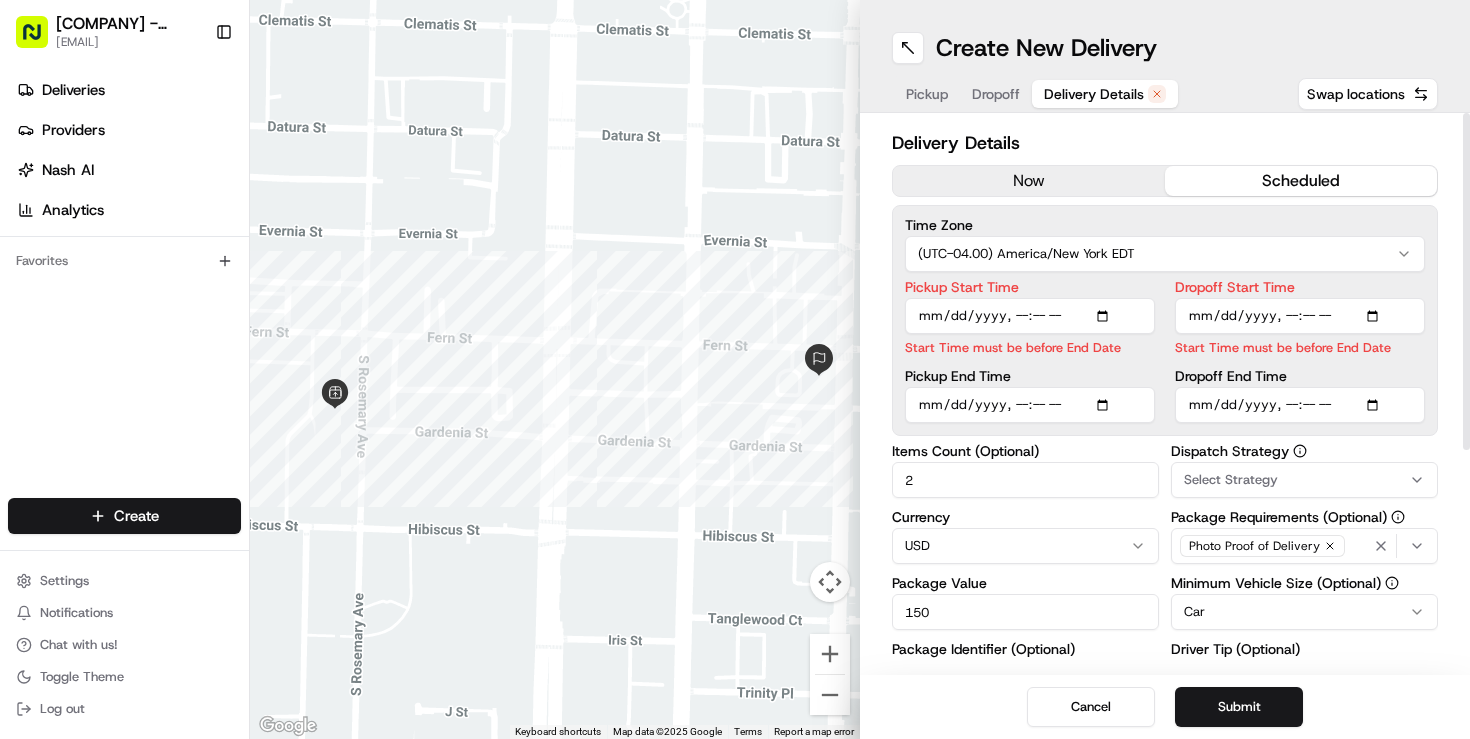 click on "Pickup Start Time Start Time must be before End Date Pickup End Time Dropoff Start Time Start Time must be before End Date Dropoff End Time" at bounding box center [1165, 351] 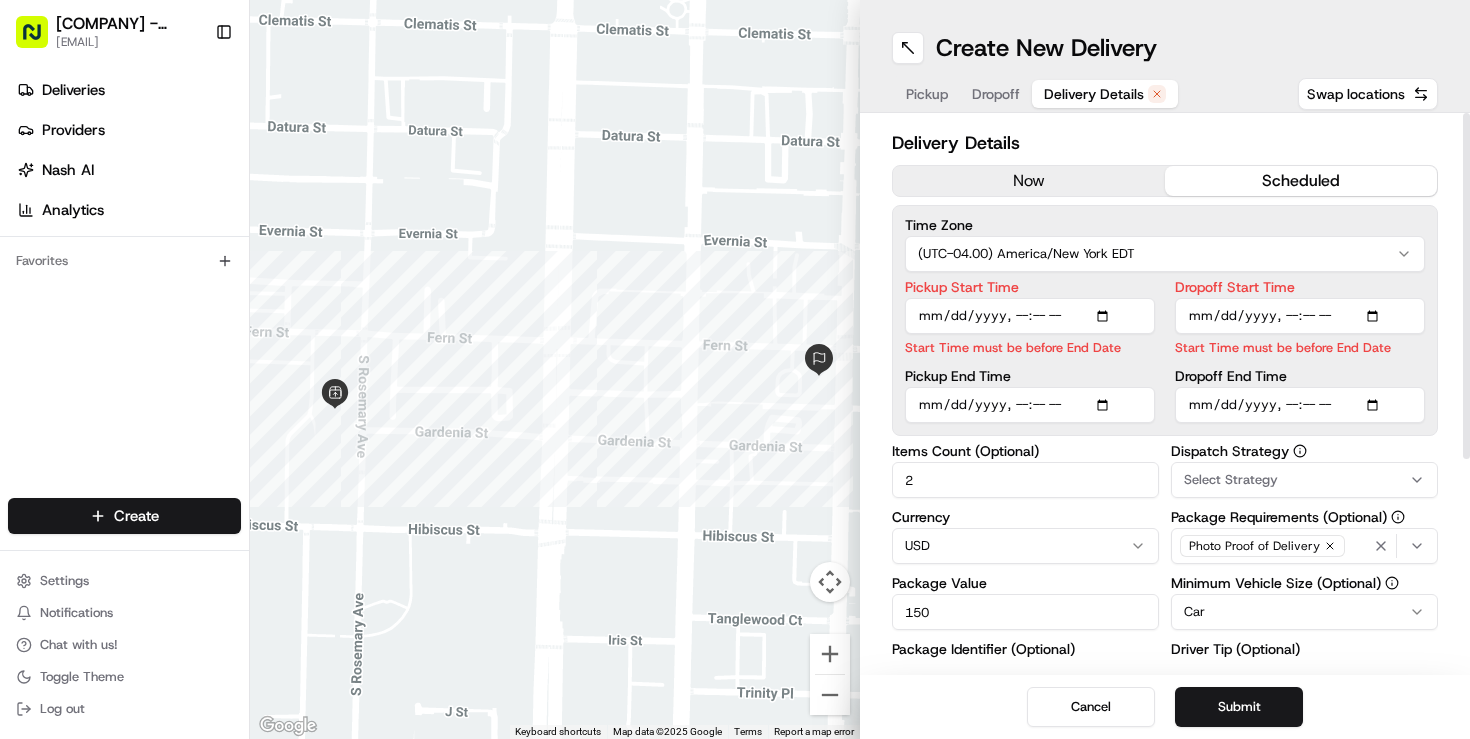 click on "Select Strategy" at bounding box center (1231, 480) 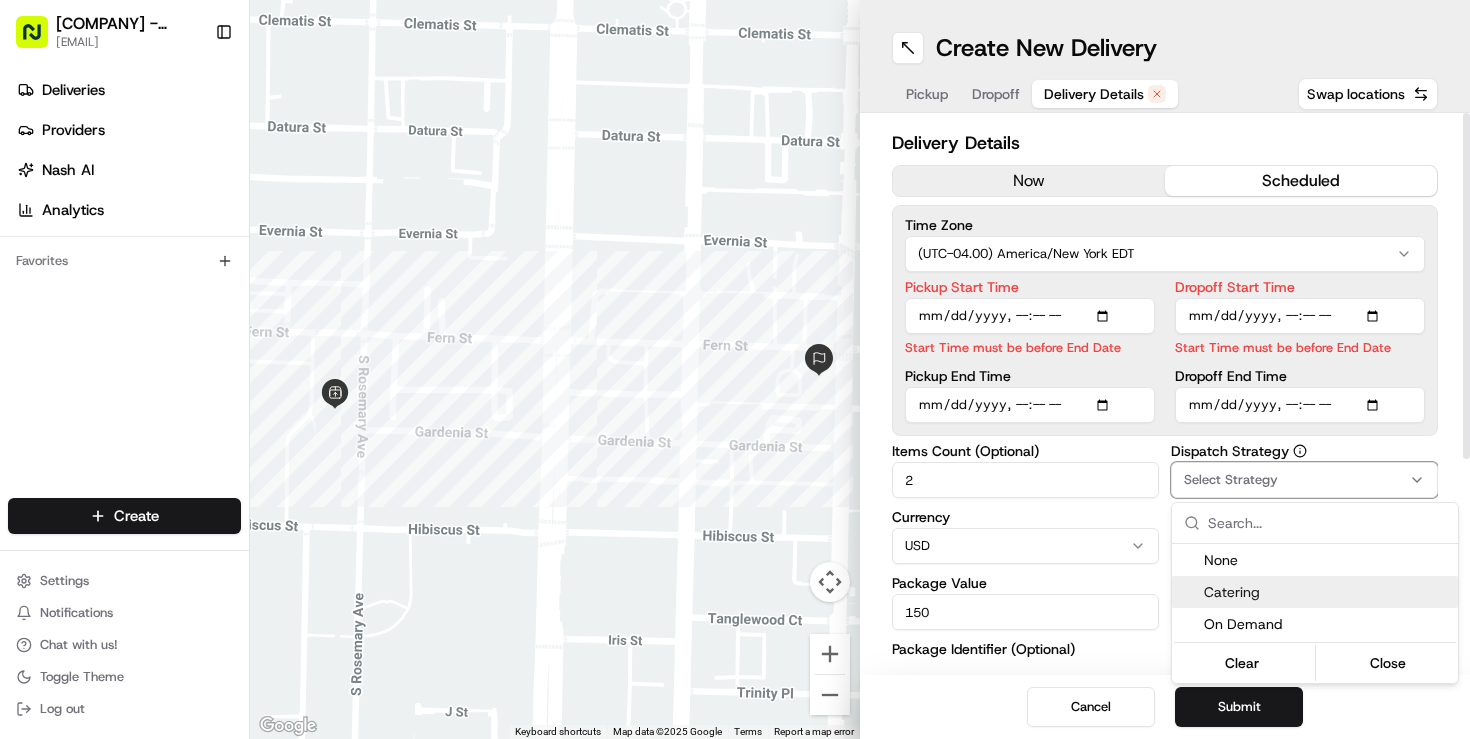 click on "Catering" at bounding box center [1327, 592] 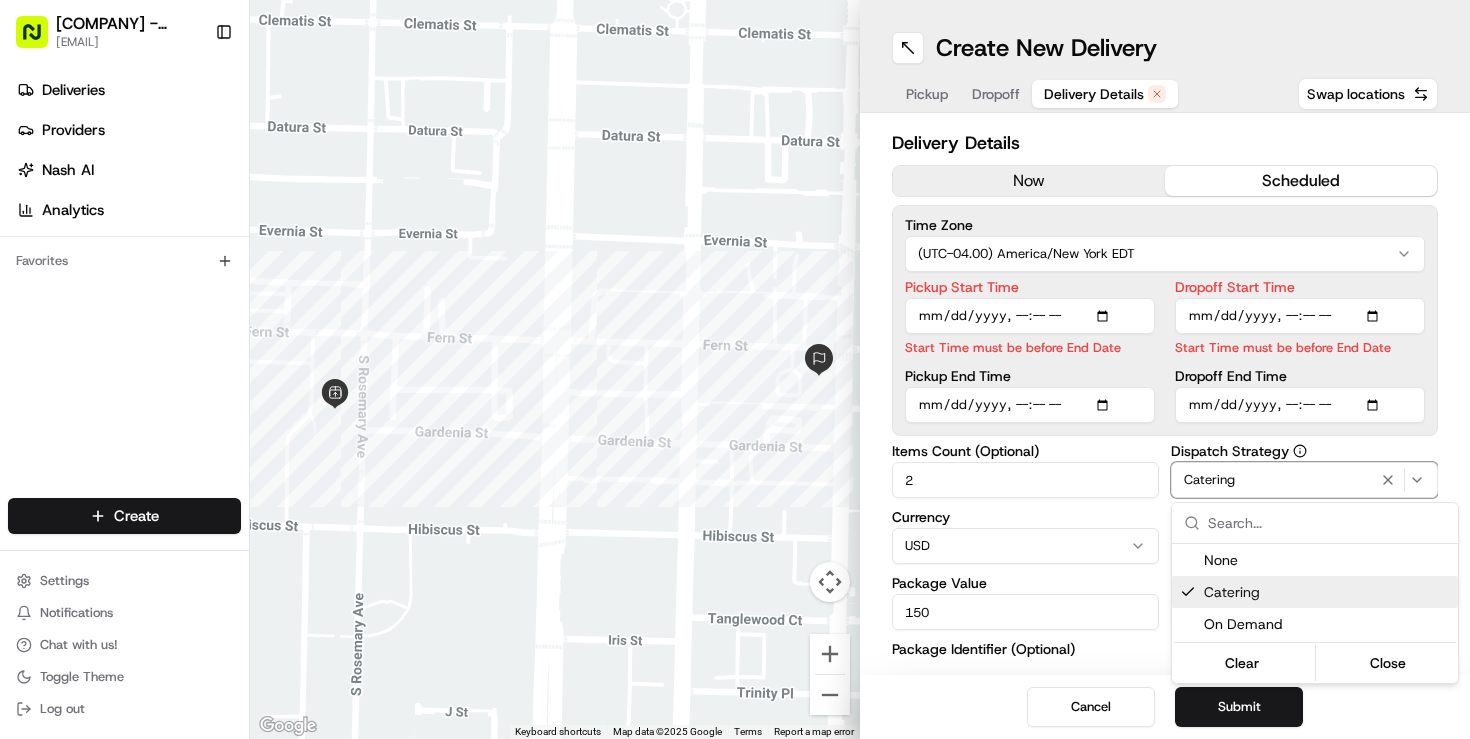 click on "[COMPANY] - [DISTRICT] [EMAIL] Toggle Sidebar Deliveries Providers Nash AI Analytics Favorites Main Menu Members & Organization Organization Users Roles Preferences Customization Tracking Orchestration Automations Dispatch Strategy Locations Pickup Locations Dropoff Locations Billing Billing Refund Requests Integrations Notification Triggers Webhooks API Keys Request Logs Create Settings Notifications Chat with us! Toggle Theme Log out ← Move left → Move right ↑ Move up ↓ Move down + Zoom in - Zoom out Home Jump left by 75% End Jump right by 75% Page Up Jump up by 75% Page Down Jump down by 75% Keyboard shortcuts Map Data Map data ©[YEAR] Google Map data ©[YEAR] Google 50 m Click to toggle between metric and imperial units Terms Report a map error Create New Delivery Pickup Dropoff Delivery Details Swap locations Delivery Details now scheduled Time Zone (UTC-04.00) America/New York EDT Pickup Start Time Start Time must be before End Date Pickup End Time Dropoff Start Time [CURRENCY] [NUMBER]" at bounding box center [735, 369] 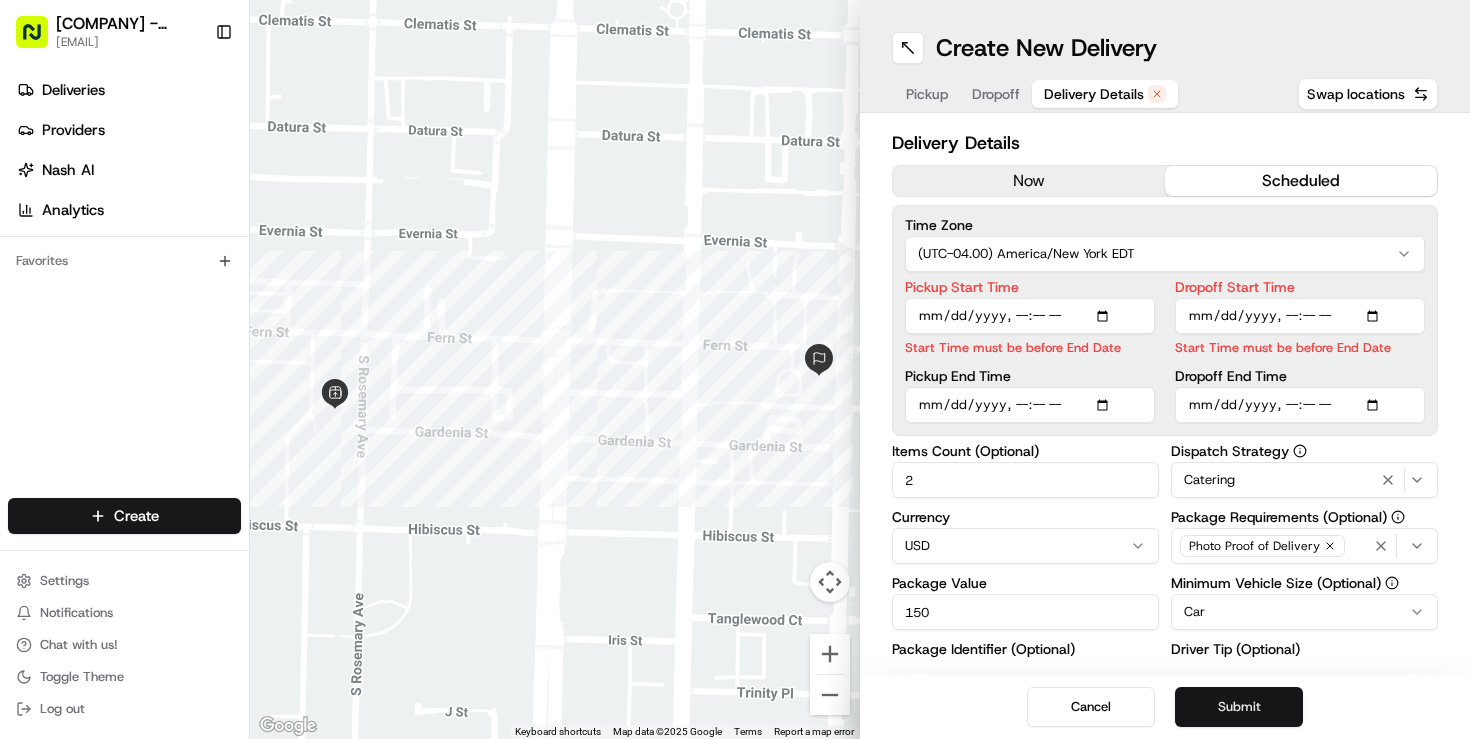 click on "Submit" at bounding box center [1239, 707] 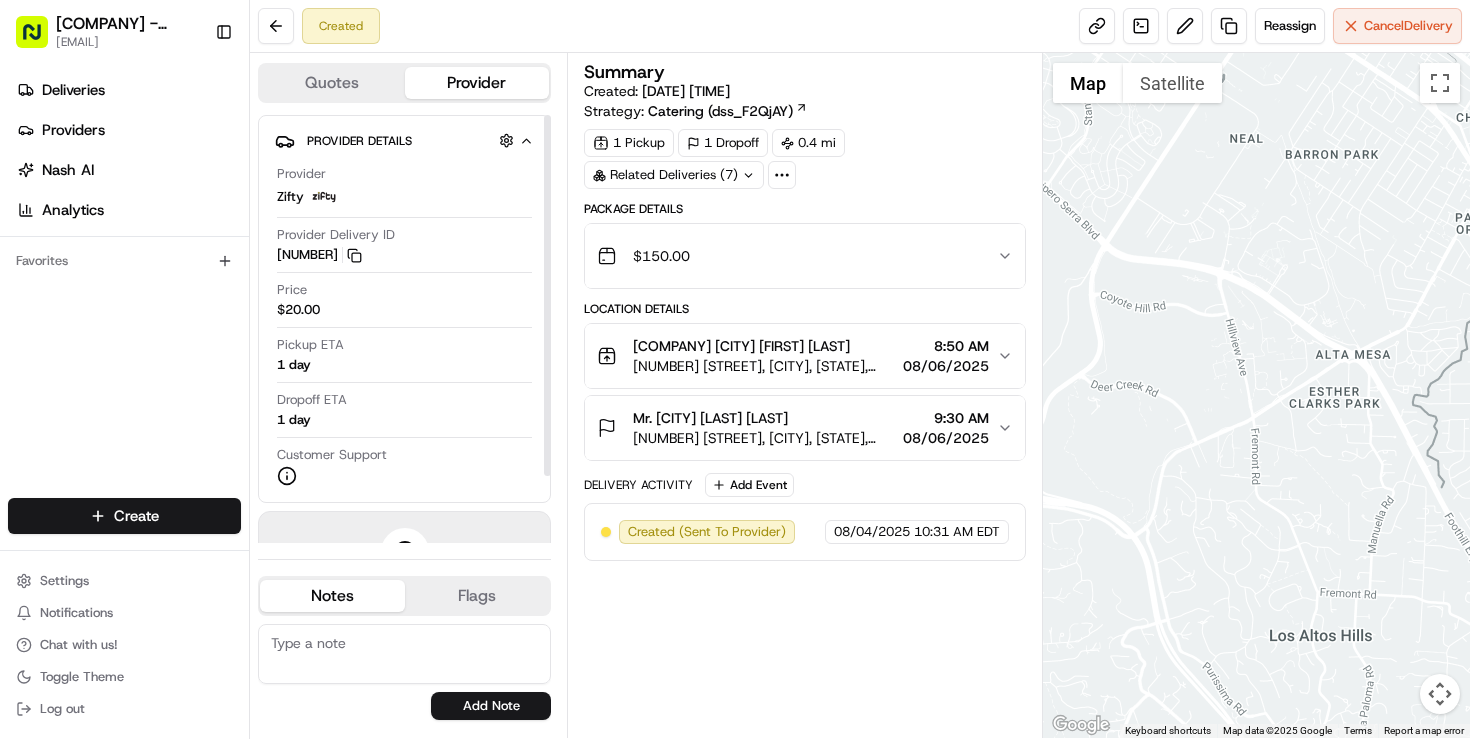 click on "Deliveries Providers Nash AI Analytics" at bounding box center [128, 150] 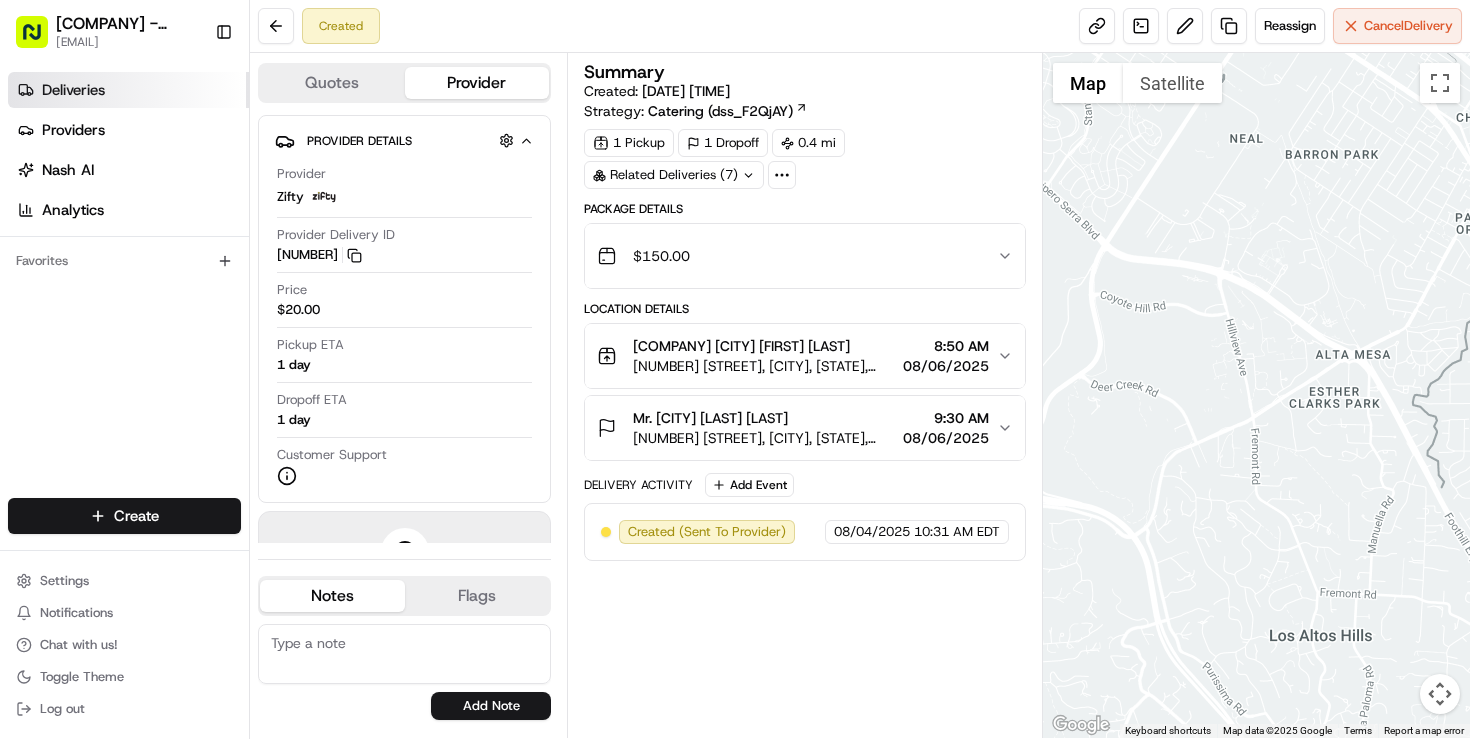 click on "Deliveries" at bounding box center (73, 90) 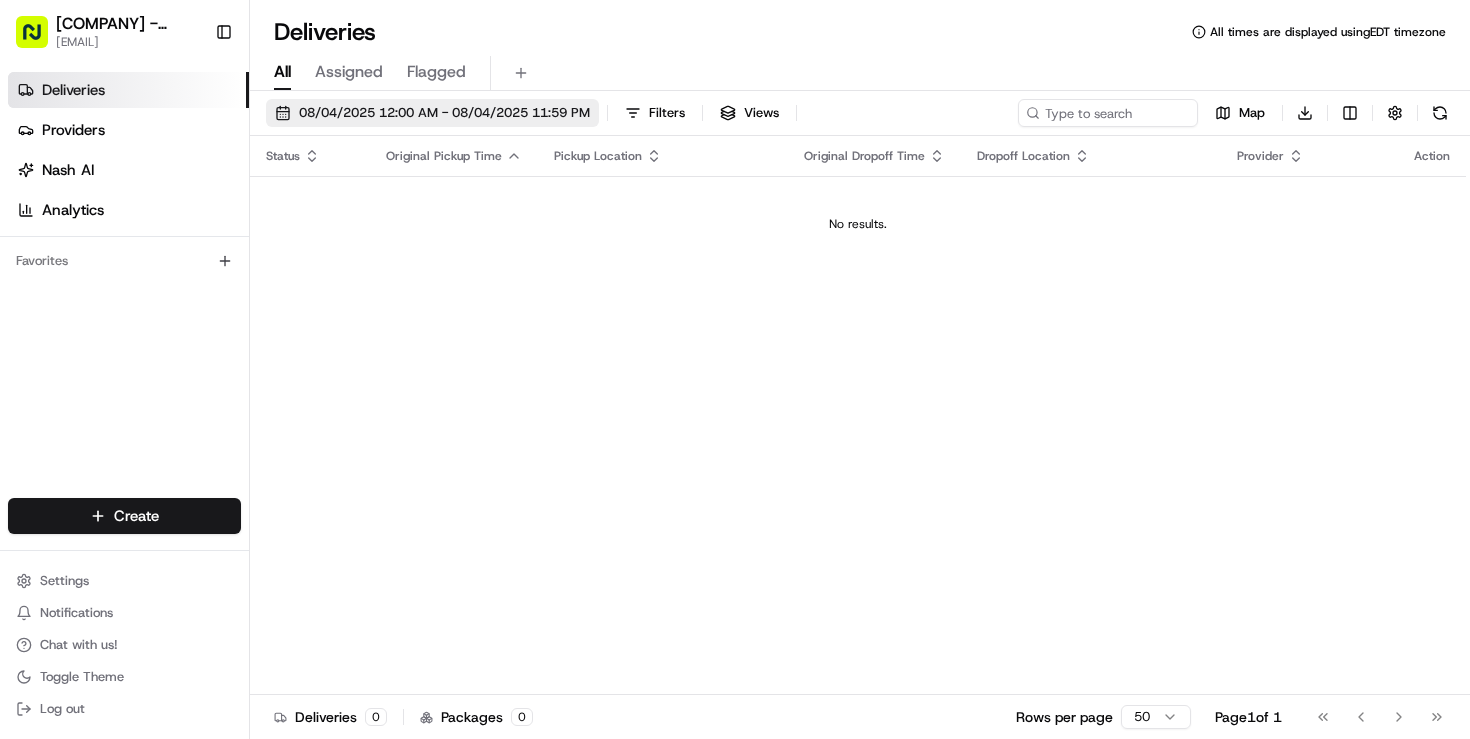 click on "08/04/2025 12:00 AM - 08/04/2025 11:59 PM" at bounding box center (444, 113) 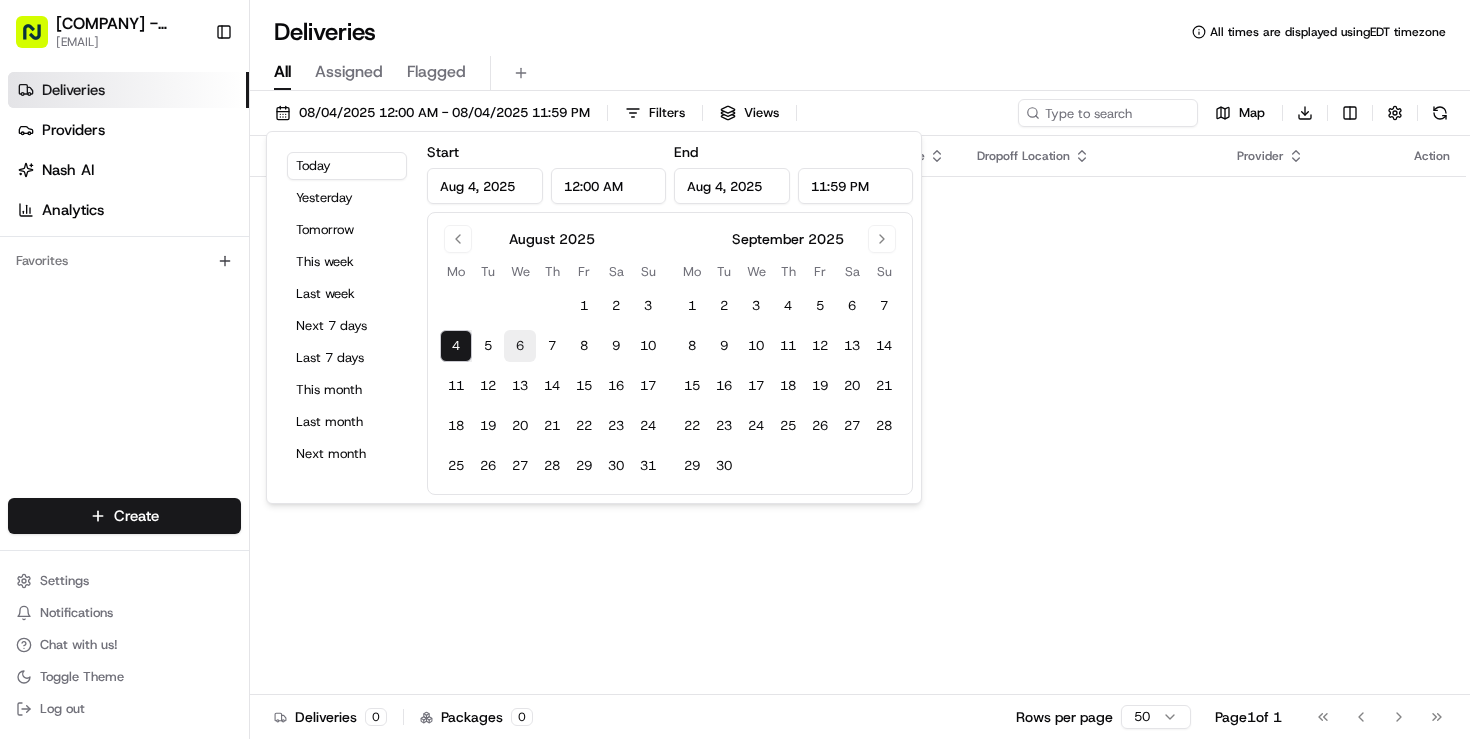 click on "6" at bounding box center (520, 346) 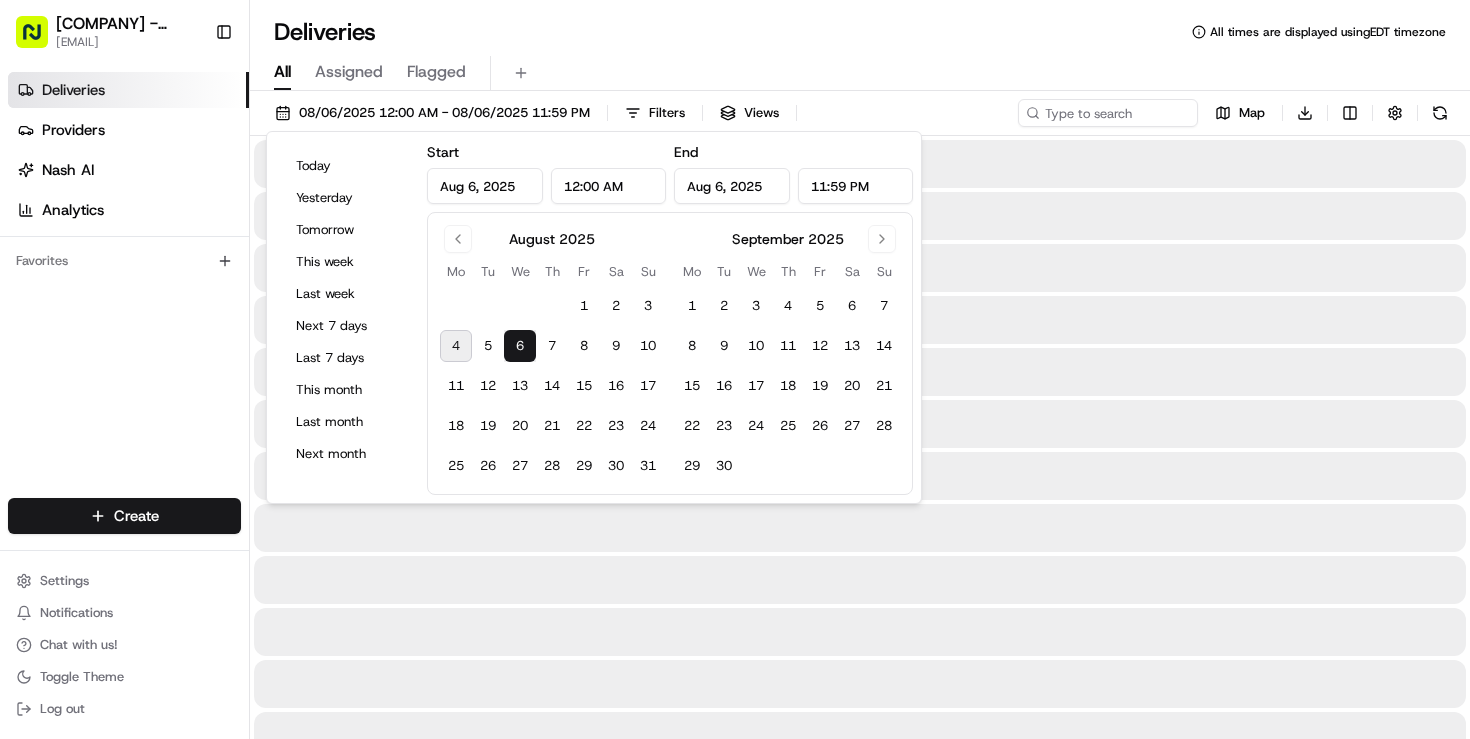click on "6" at bounding box center (520, 346) 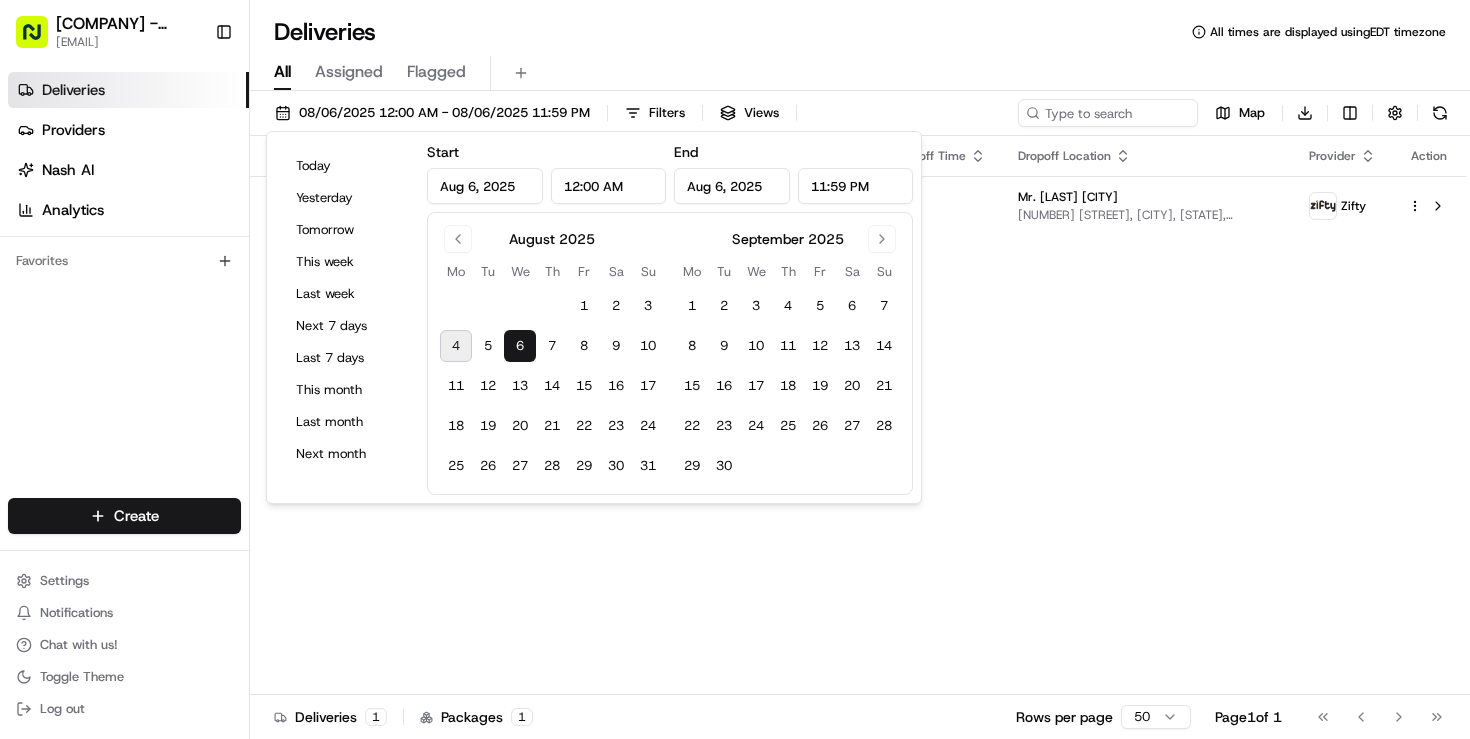 click on "Status Original Pickup Time Pickup Location Original Dropoff Time Dropoff Location Provider Action Created [TIME] [DATE] [COMPANY] [CITY] [NUMBER] [STREET], [CITY], [STATE] [NUMBER] [TIME] [DATE] [COMPANY] [CITY] [NUMBER] [STREET], [CITY], [STATE] [PROVIDER]" at bounding box center (858, 415) 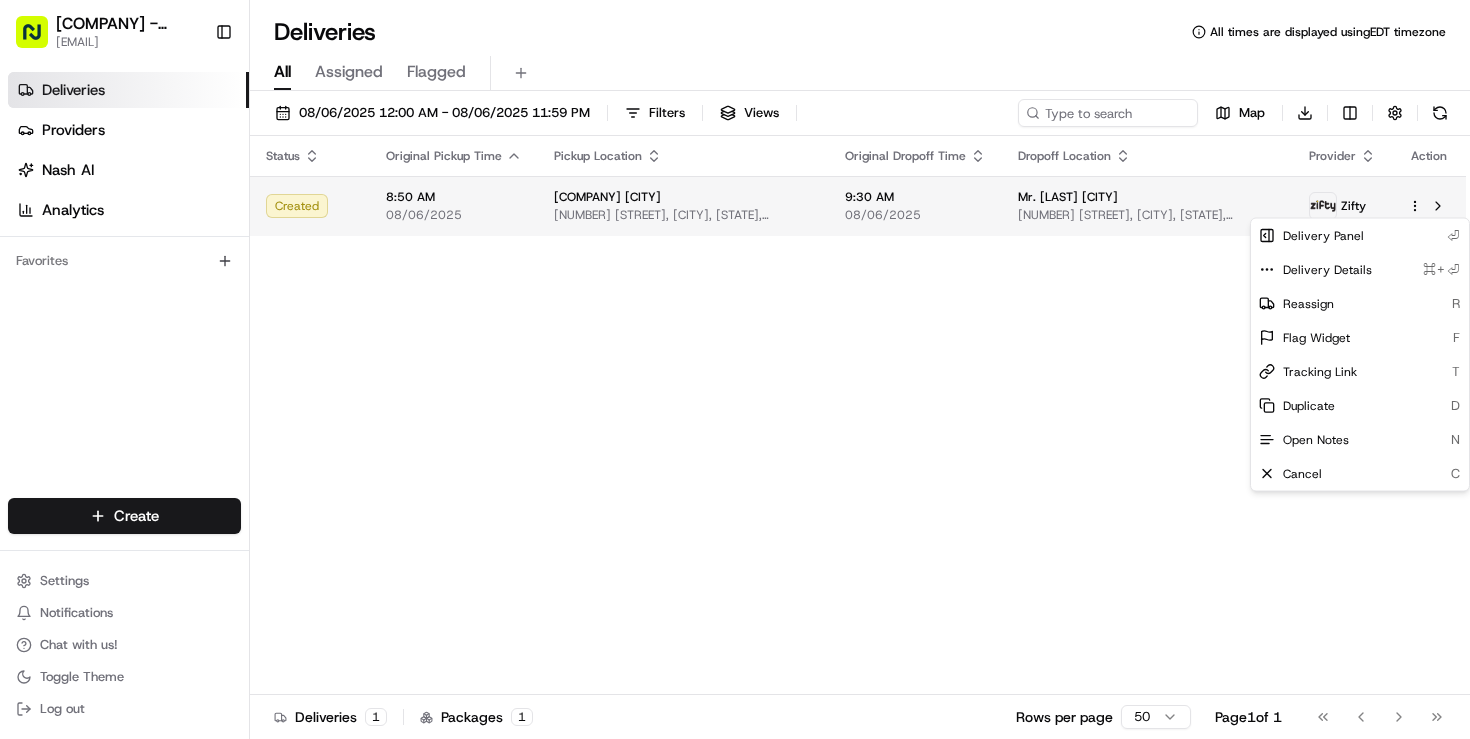click on "[COMPANY] - [DISTRICT] [EMAIL] Toggle Sidebar Deliveries Providers Nash AI Analytics Favorites Main Menu Members & Organization Organization Users Roles Preferences Customization Tracking Orchestration Automations Dispatch Strategy Locations Pickup Locations Dropoff Locations Billing Billing Refund Requests Integrations Notification Triggers Webhooks API Keys Request Logs Create Settings Notifications Chat with us! Toggle Theme Log out Deliveries All times are displayed using EDT timezone All Assigned Flagged [DATE] [TIME] - [DATE] [TIME] Filters Views Map Download Status Original Pickup Time Pickup Location Original Dropoff Time Dropoff Location Provider Action Created [TIME] [DATE] [COMPANY] [CITY] [NUMBER] [STREET], [CITY], [STATE] [NUMBER] [TIME] [DATE] [COMPANY] [CITY] [NUMBER] [STREET], [CITY], [STATE] [PROVIDER] Deliveries [NUMBER] Packages [NUMBER] Rows per page [NUMBER] Page [NUMBER] of [NUMBER] Go to first page Go to previous page Go to next page
⏎" at bounding box center (735, 369) 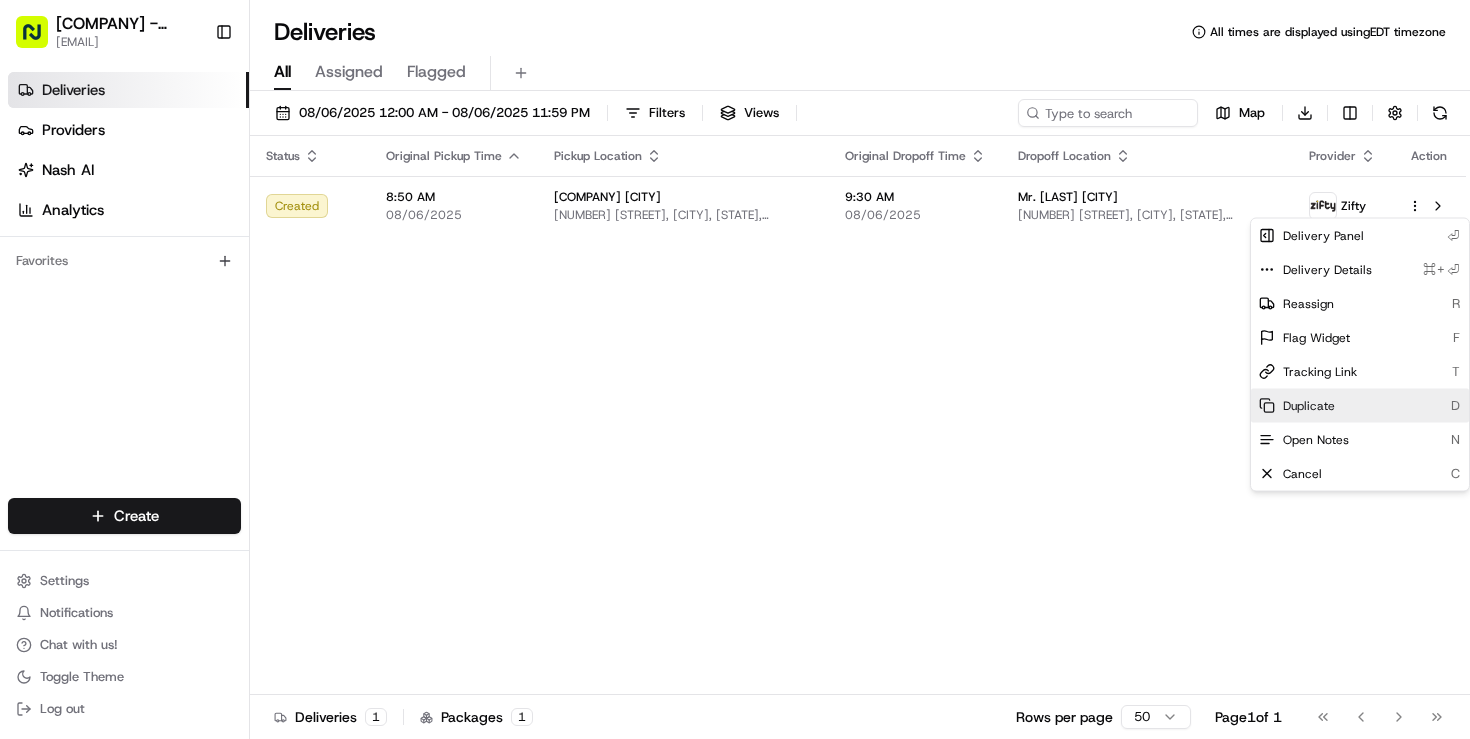 click on "Duplicate" at bounding box center (1309, 406) 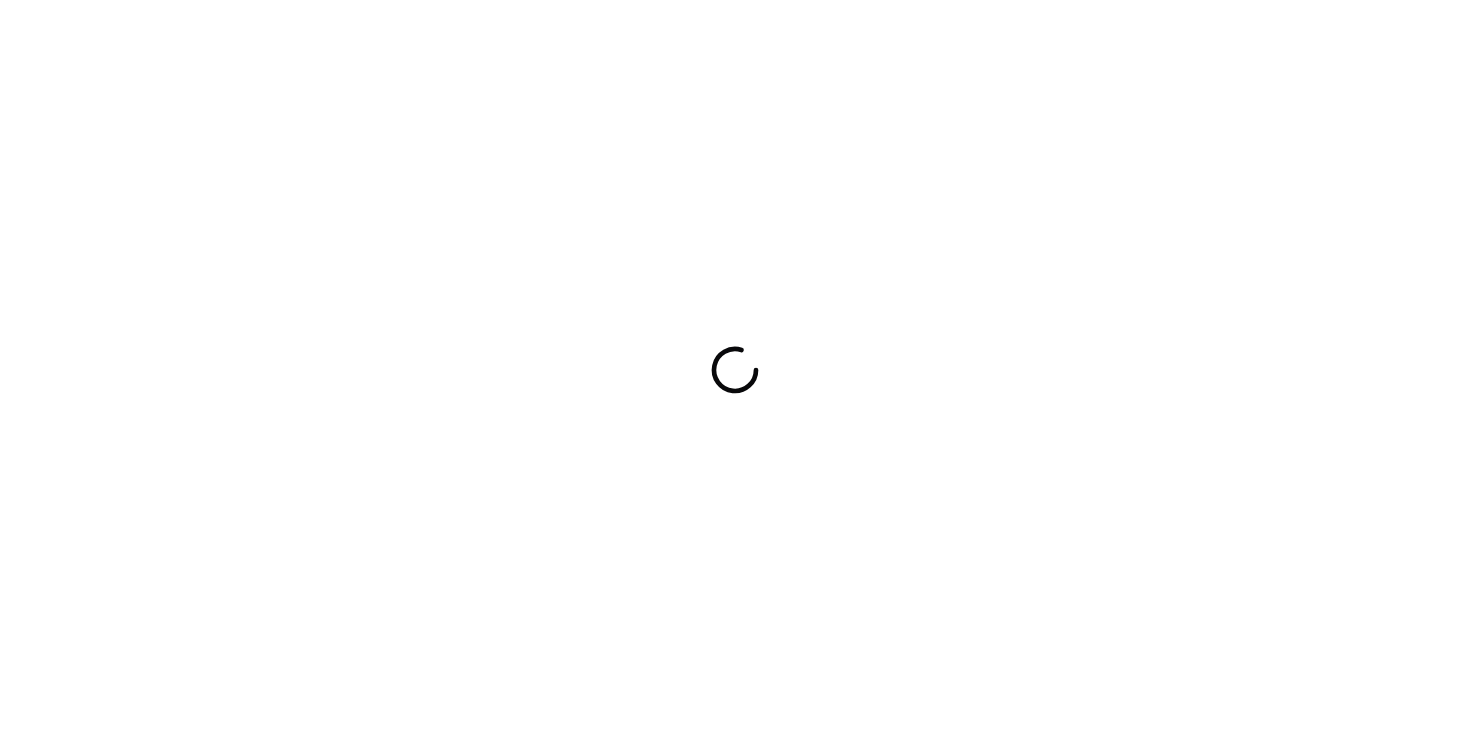 scroll, scrollTop: 0, scrollLeft: 0, axis: both 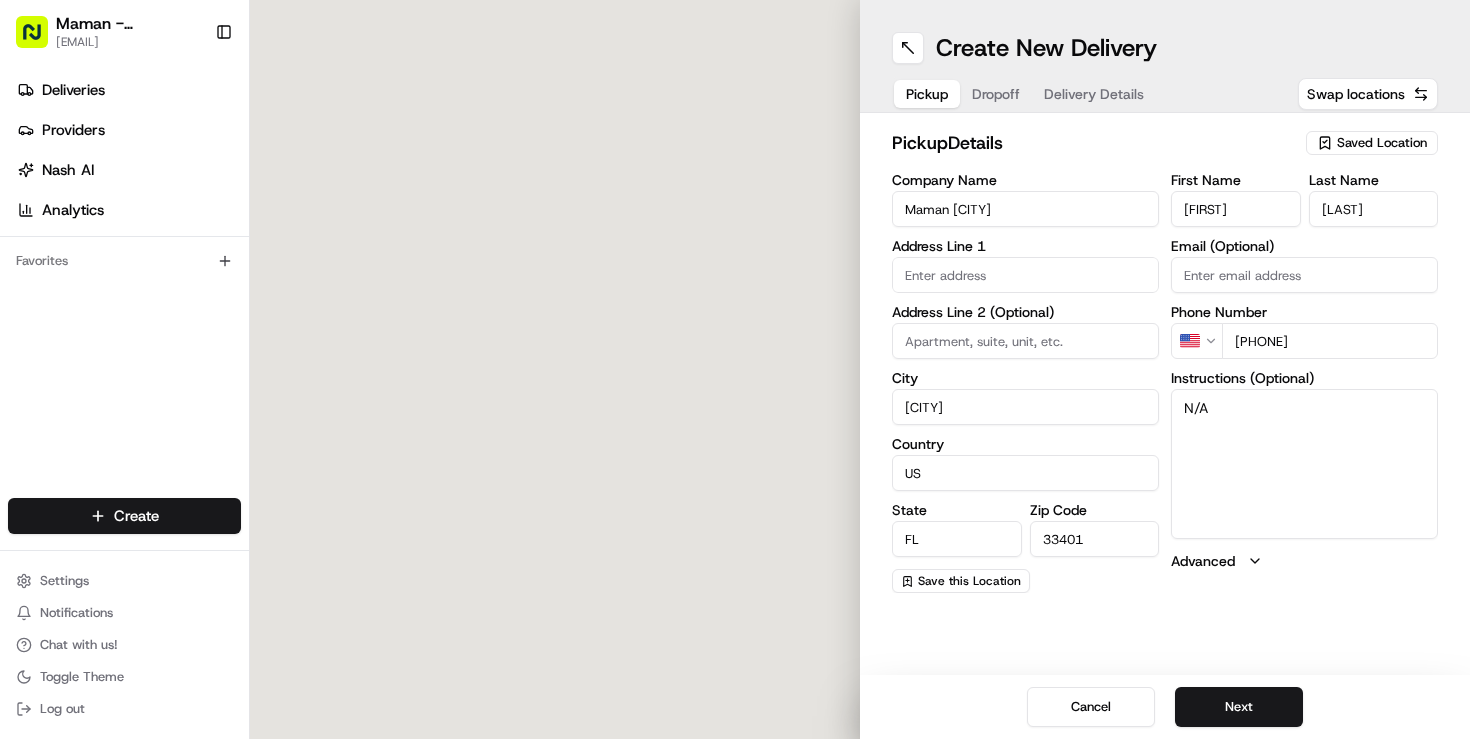 type on "[NUMBER] [STREET]" 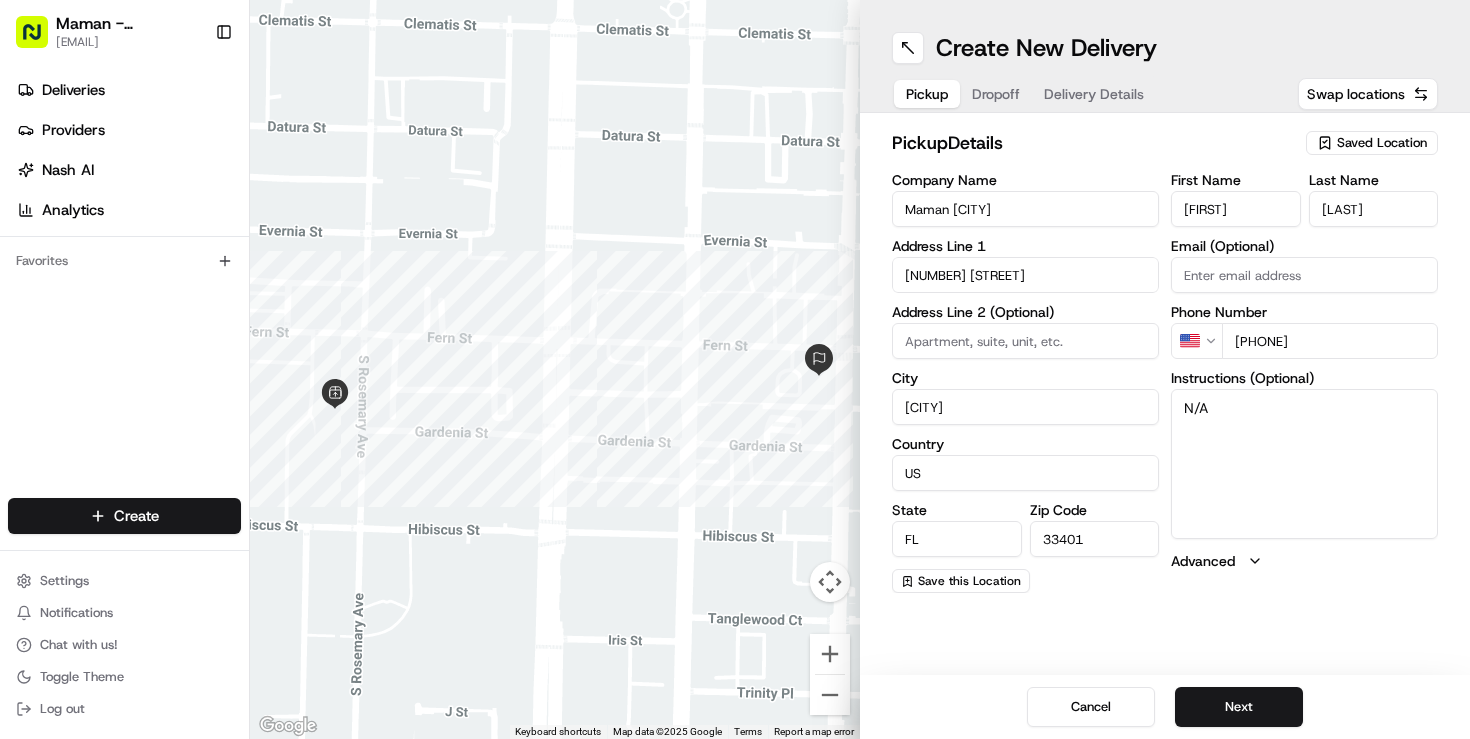 scroll, scrollTop: 0, scrollLeft: 0, axis: both 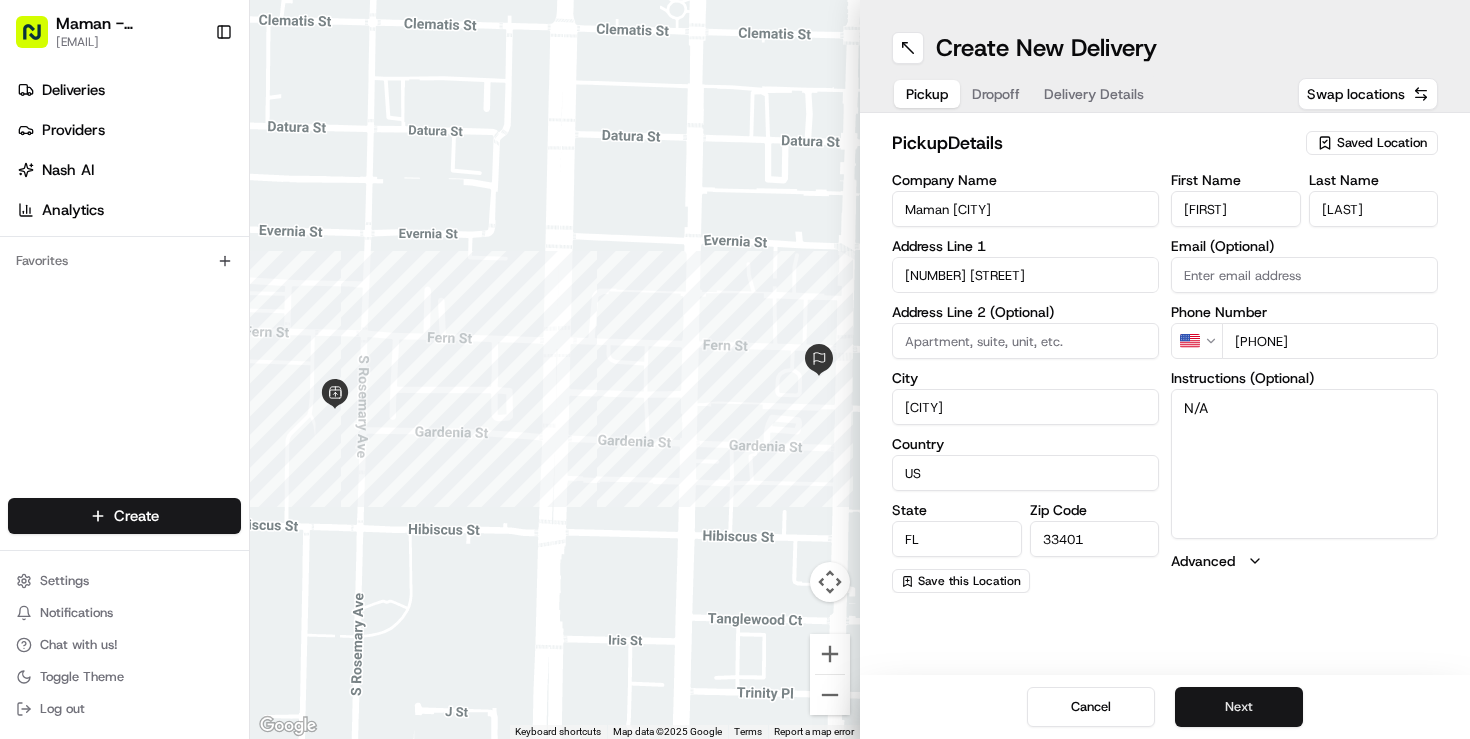 click on "Next" at bounding box center (1239, 707) 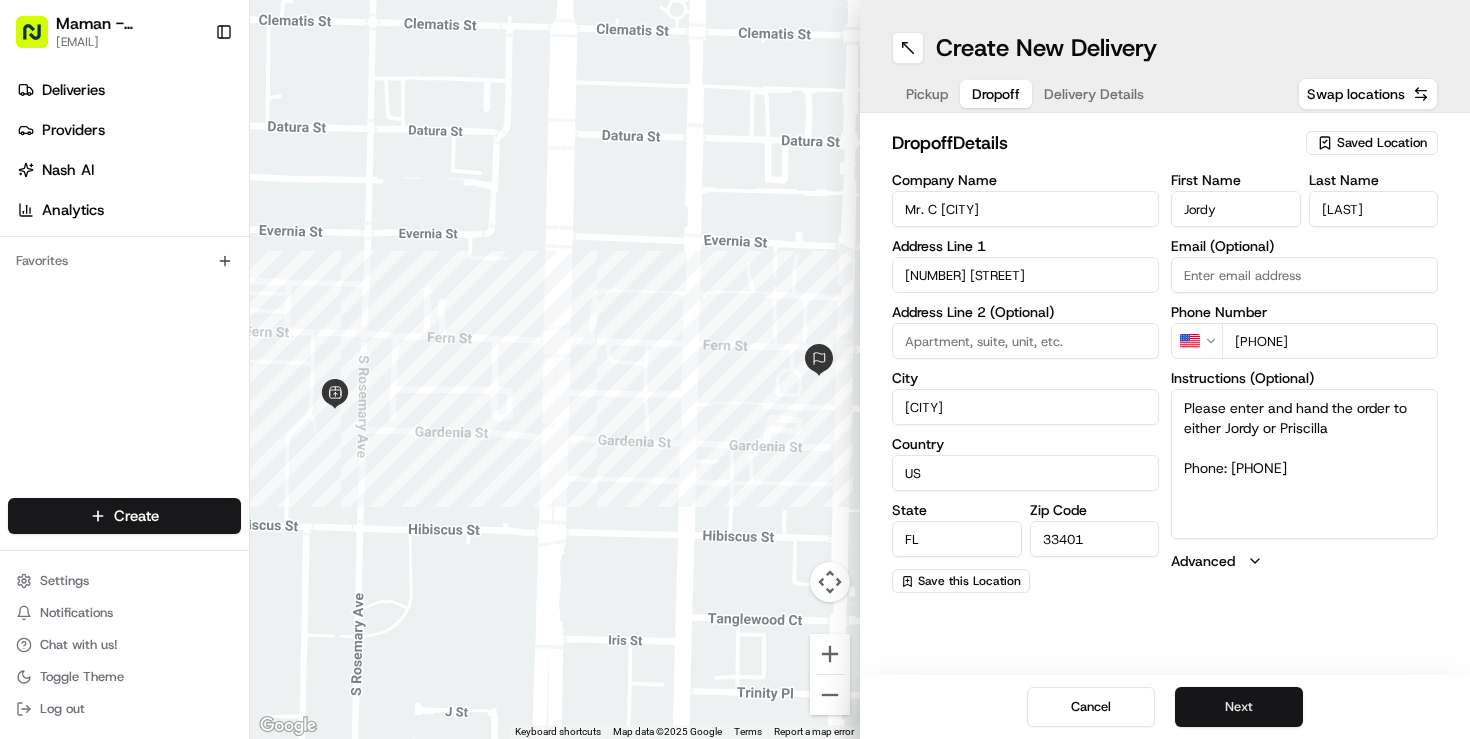 click on "Next" at bounding box center [1239, 707] 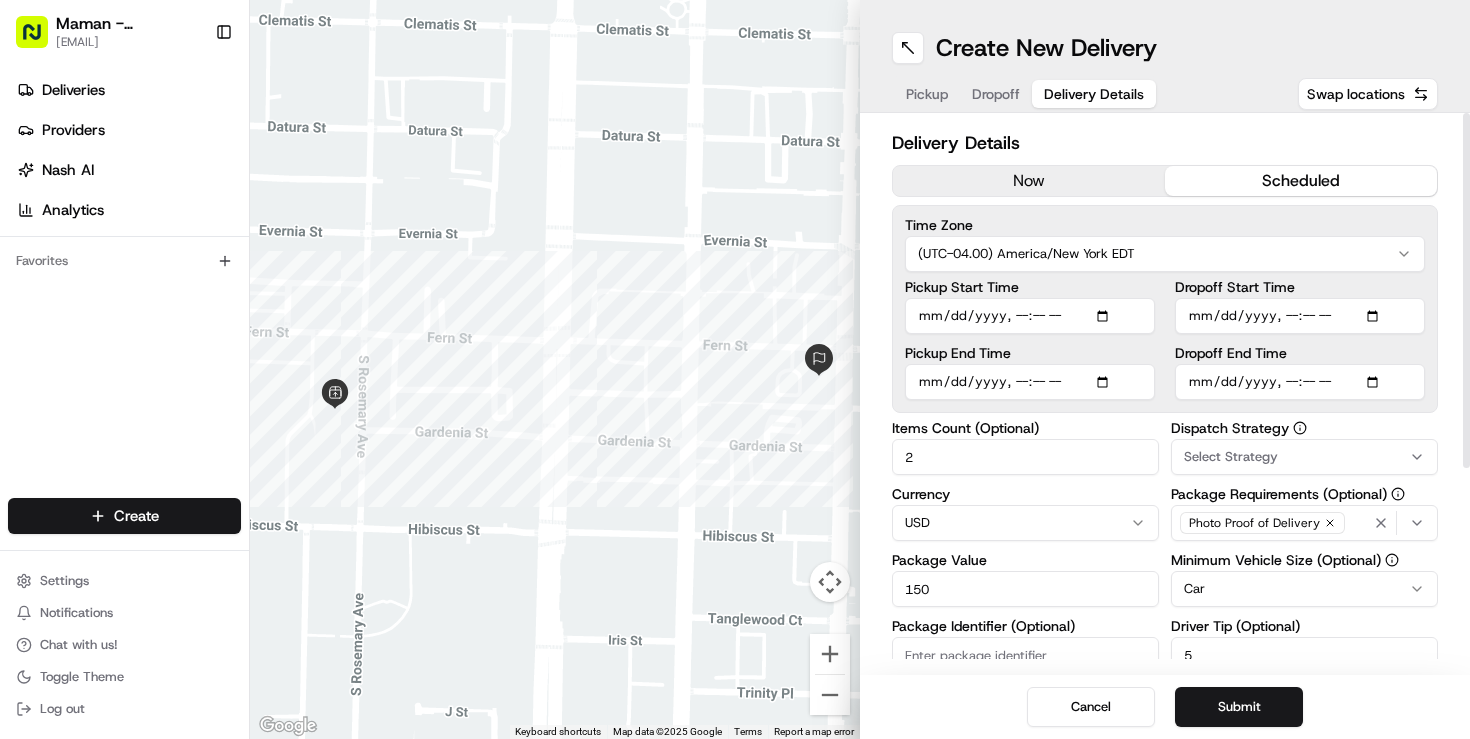 click on "Pickup Start Time" at bounding box center [1030, 316] 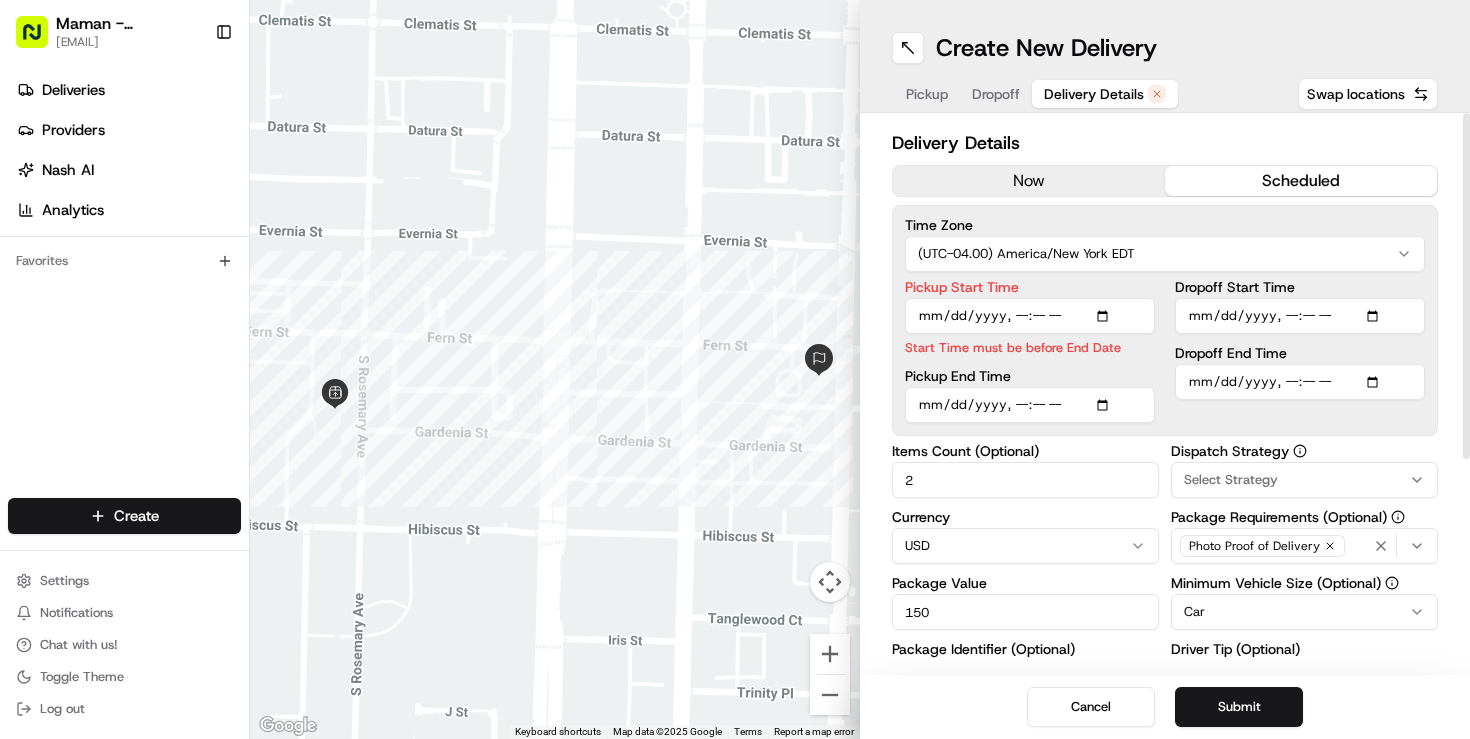 click on "Pickup End Time" at bounding box center (1030, 405) 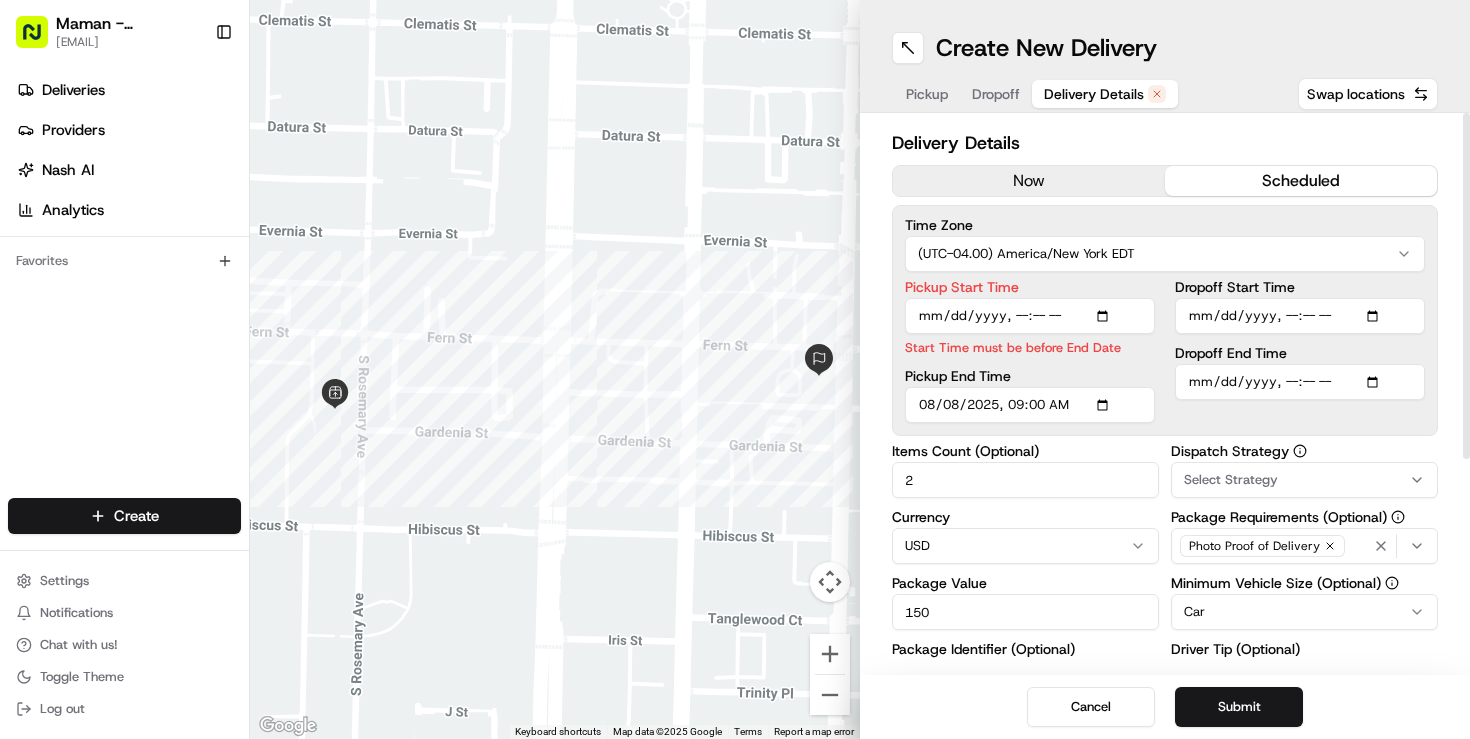 type on "2025-08-08T09:00" 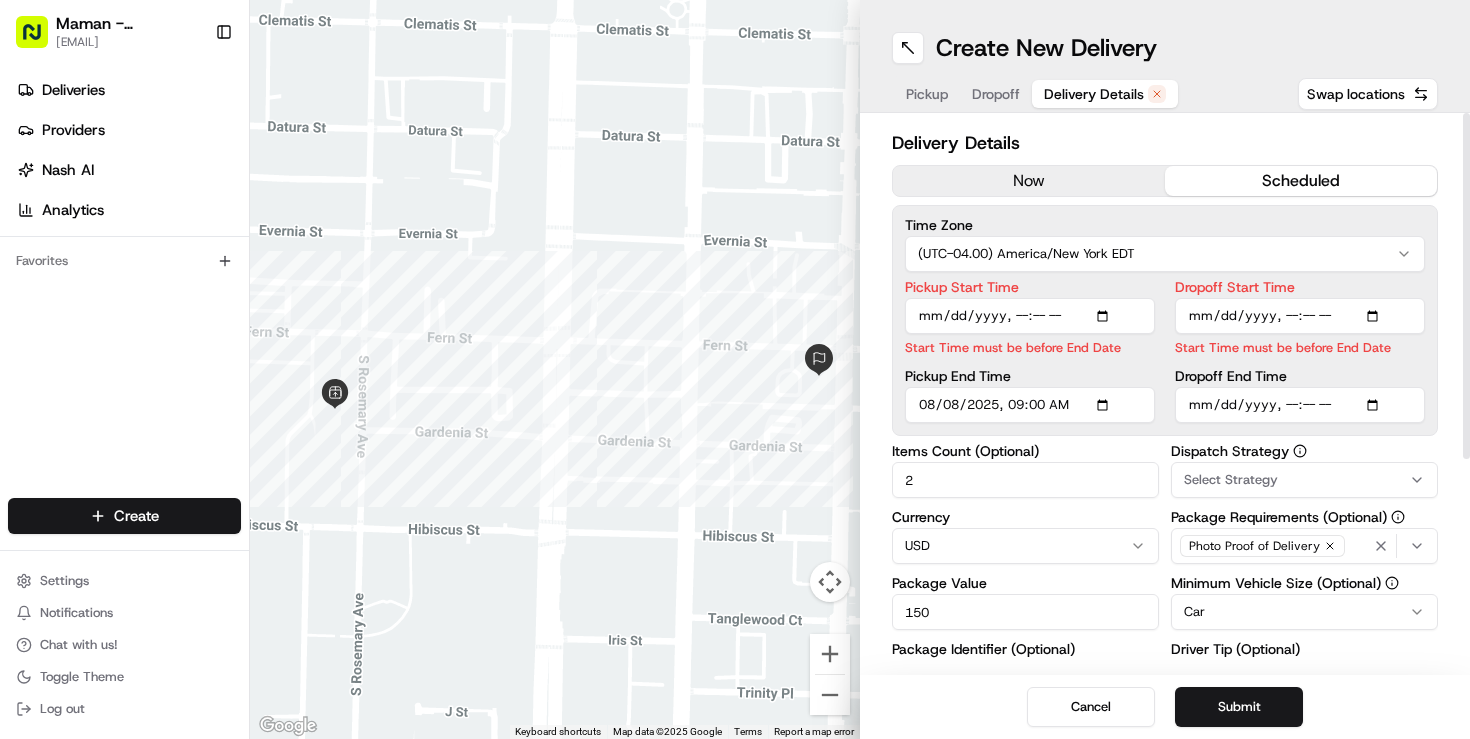 click on "Pickup End Time" at bounding box center [1030, 405] 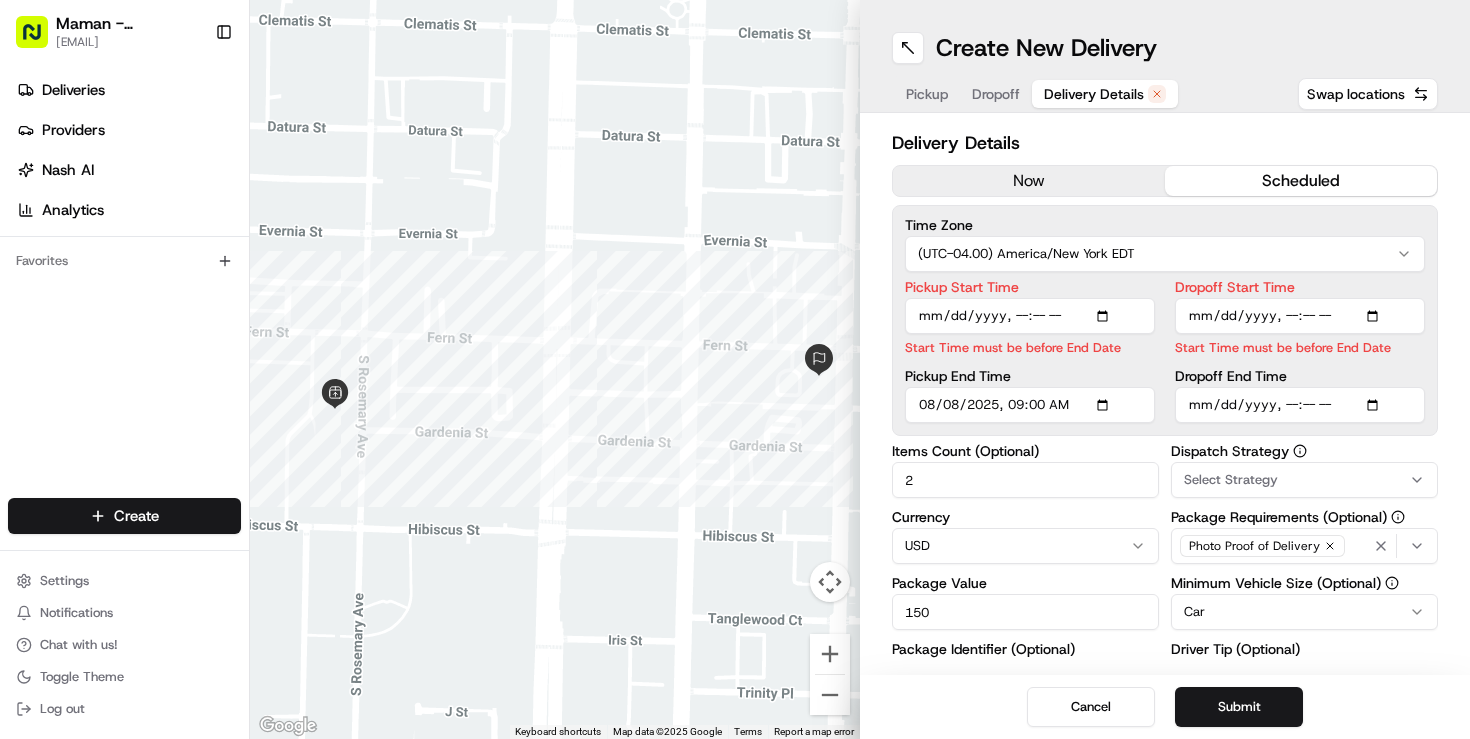 type on "2025-08-08T09:30" 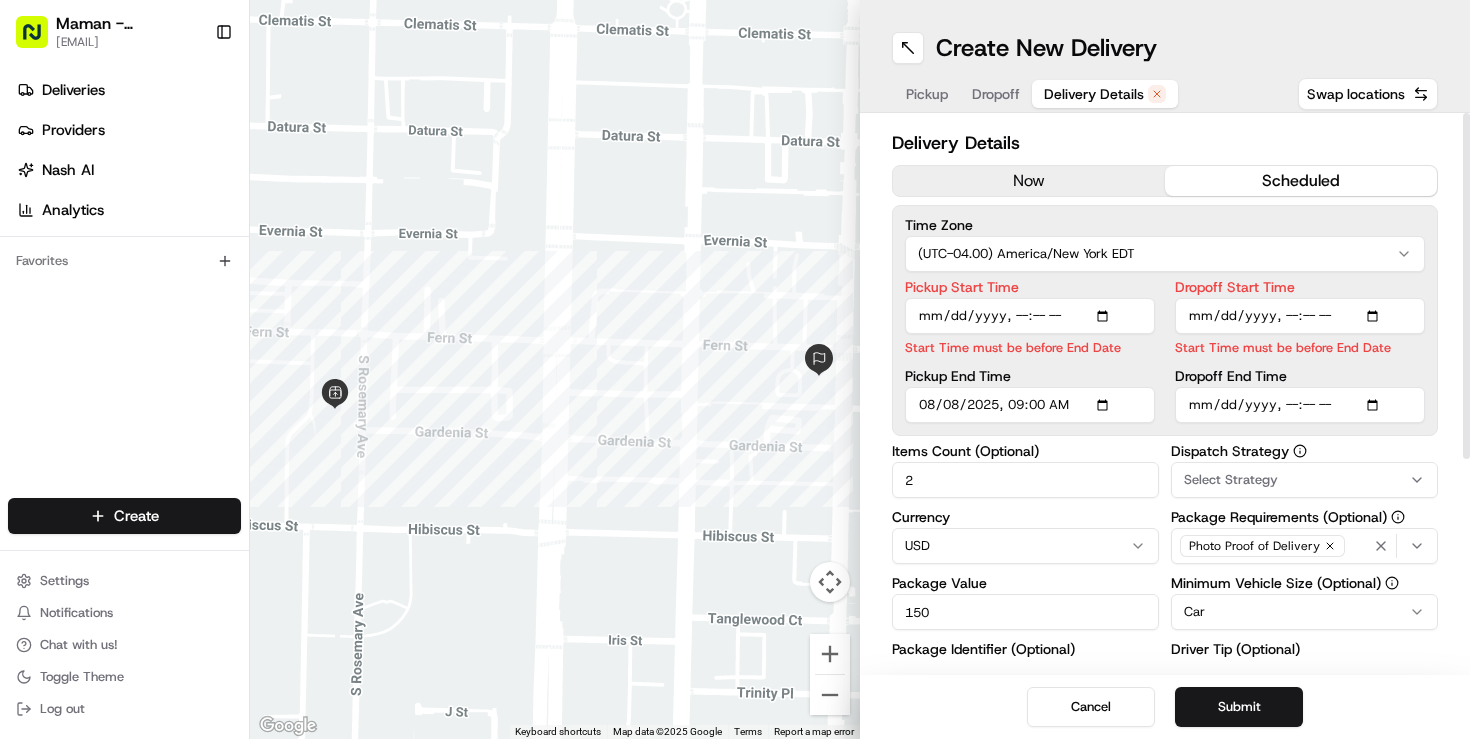 click on "Select Strategy" at bounding box center [1231, 480] 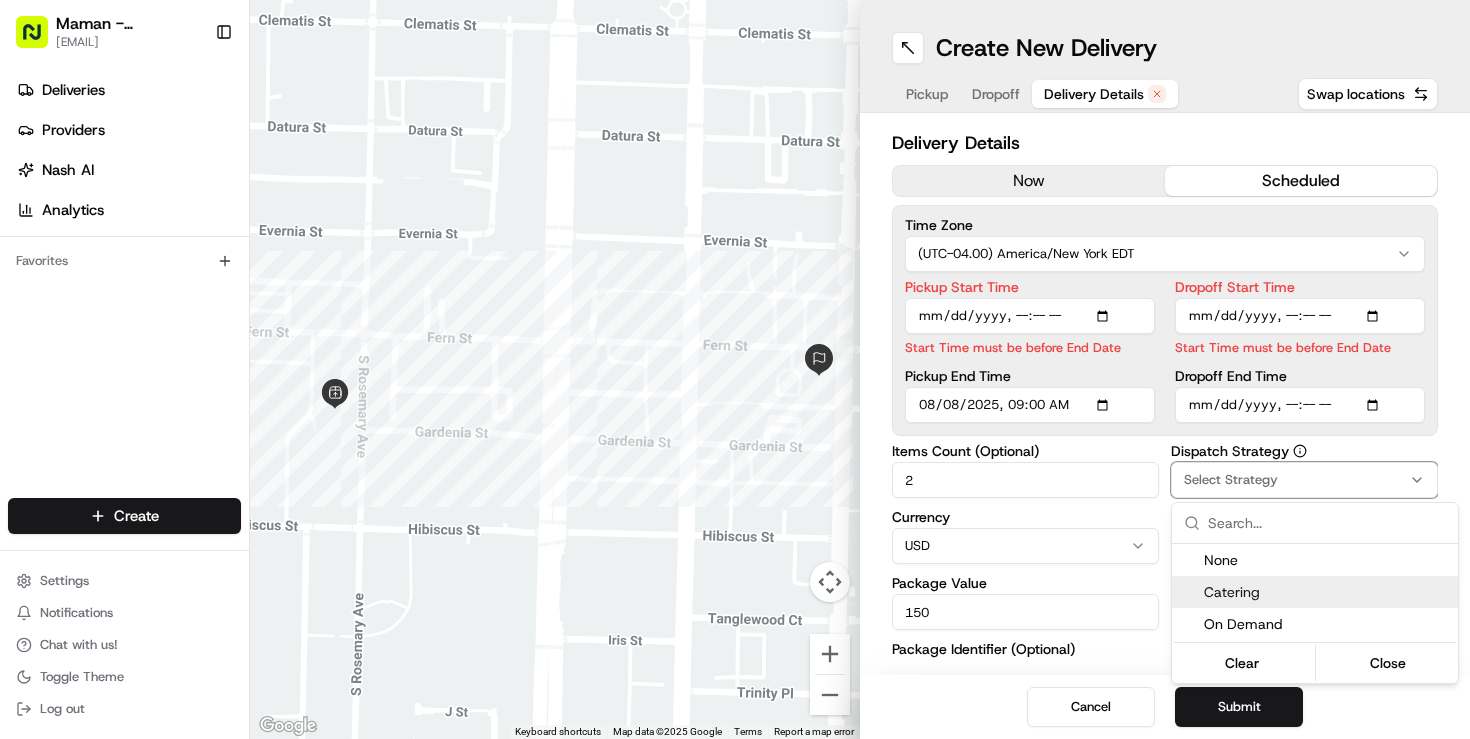 click on "Catering" at bounding box center [1327, 592] 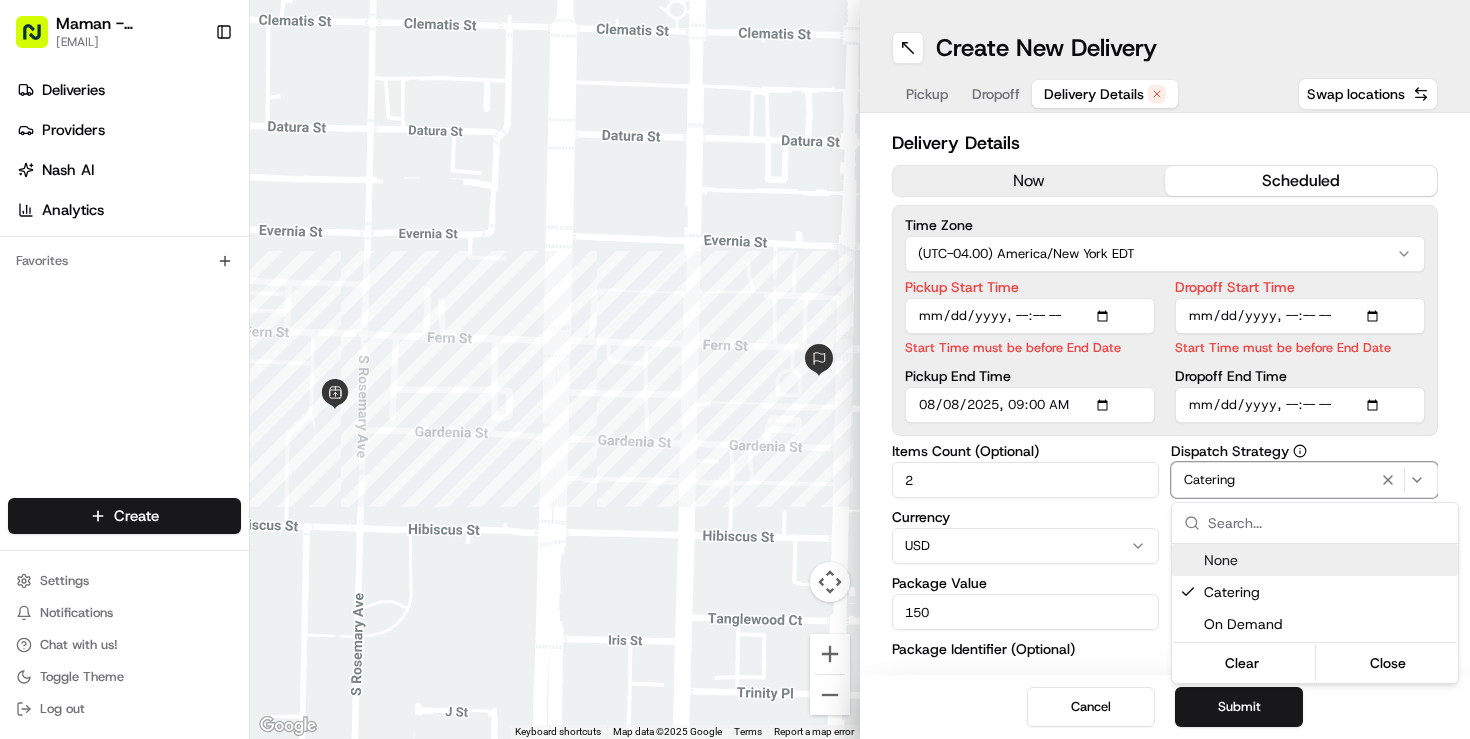 click on "[COMPANY] - [DISTRICT] [EMAIL] Toggle Sidebar Deliveries Providers Nash AI Analytics Favorites Main Menu Members & Organization Organization Users Roles Preferences Customization Tracking Orchestration Automations Dispatch Strategy Locations Pickup Locations Dropoff Locations Billing Billing Refund Requests Integrations Notification Triggers Webhooks API Keys Request Logs Create Settings Notifications Chat with us! Toggle Theme Log out ← Move left → Move right ↑ Move up ↓ Move down + Zoom in - Zoom out Home Jump left by 75% End Jump right by 75% Page Up Jump up by 75% Page Down Jump down by 75% Keyboard shortcuts Map Data Map data ©[YEAR] Google Map data ©[YEAR] Google 50 m Click to toggle between metric and imperial units Terms Report a map error Create New Delivery Pickup Dropoff Delivery Details Swap locations Delivery Details now scheduled Time Zone (UTC-04.00) America/New York EDT Pickup Start Time Start Time must be before End Date Pickup End Time Dropoff Start Time [CURRENCY] [NUMBER]" at bounding box center (735, 369) 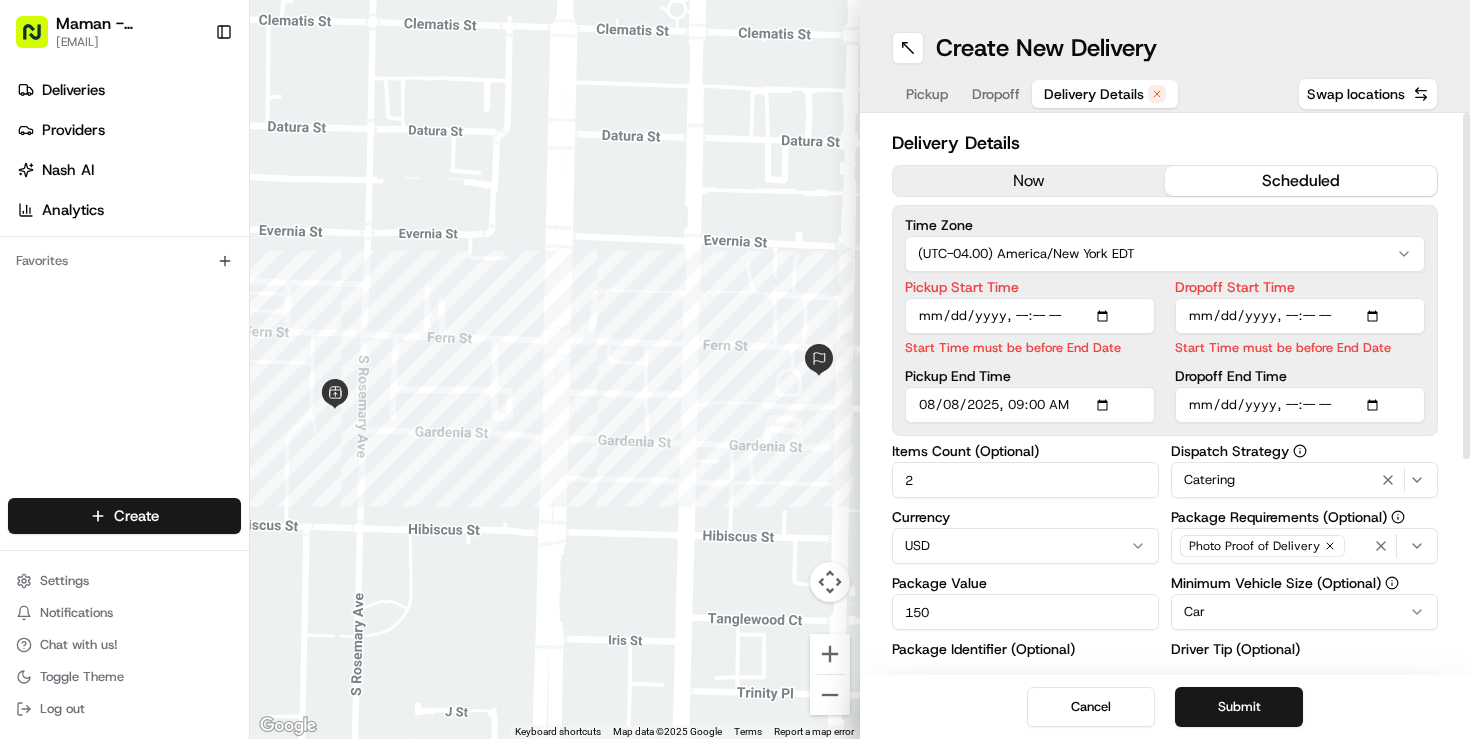 drag, startPoint x: 1213, startPoint y: 712, endPoint x: 1144, endPoint y: 575, distance: 153.39491 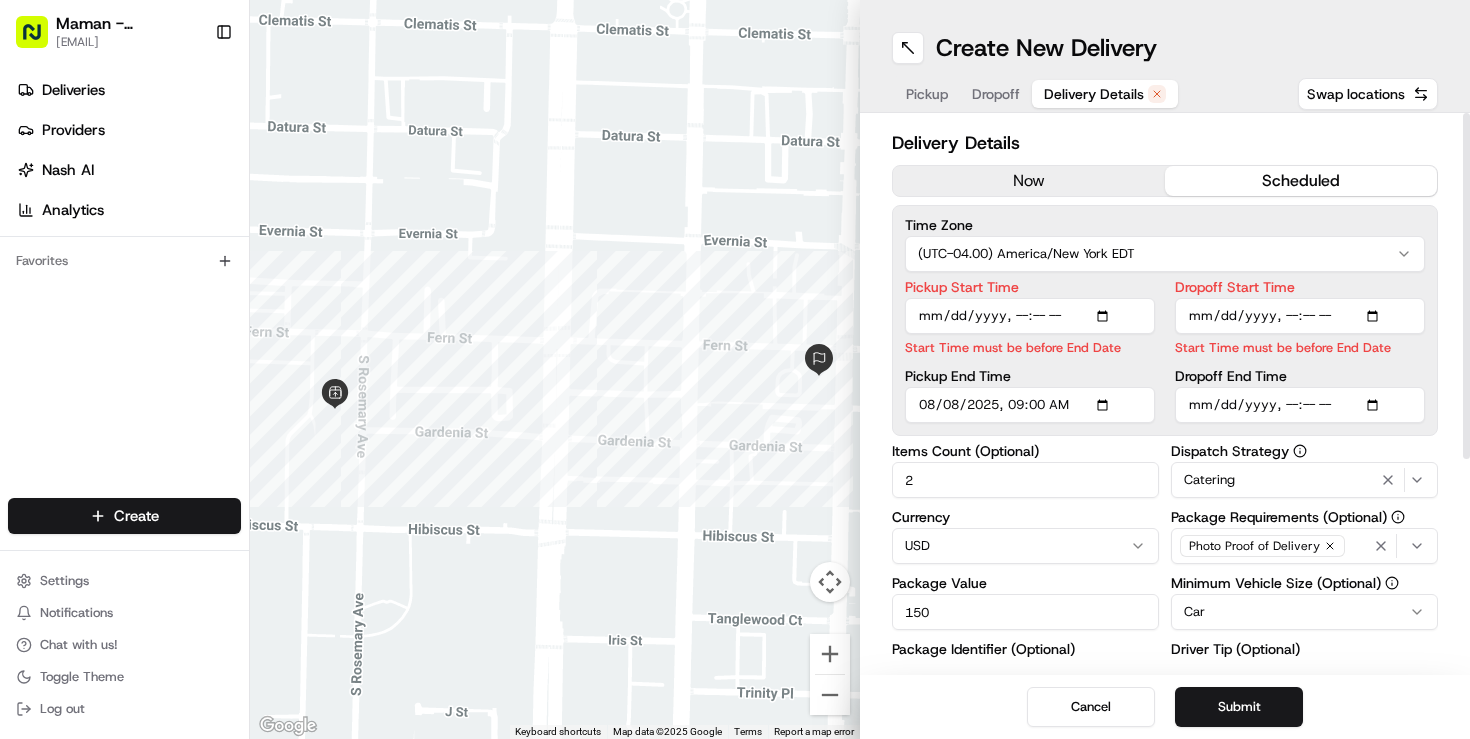 click on "Create New Delivery Pickup Dropoff Delivery Details Swap locations Delivery Details now scheduled Time Zone (UTC-04.00) America/New York EDT Pickup Start Time Start Time must be before End Date Pickup End Time Dropoff Start Time Start Time must be before End Date Dropoff End Time Items Count (Optional) 2 Currency USD Package Value 150 Package Identifier (Optional) Description (Optional) Dispatch Strategy Catering Package Requirements (Optional) Photo Proof of Delivery Minimum Vehicle Size (Optional) Car Driver Tip (Optional) 5 $ 5 $ 10 $ 15 $ 30 $ 50 Package Items ( 0 ) Total Package Dimensions (Optional) Advanced (Optional) Cancel Submit" at bounding box center [1165, 369] 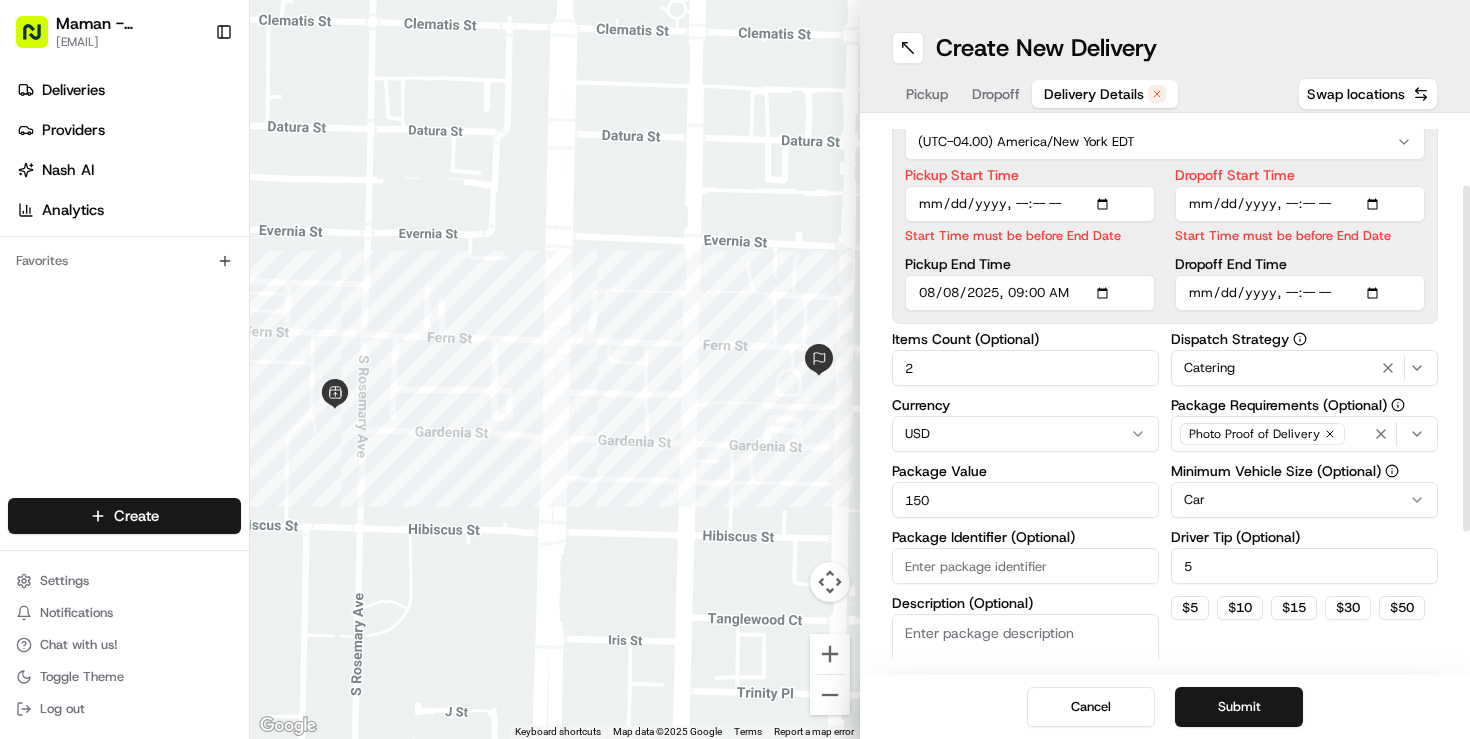scroll, scrollTop: 113, scrollLeft: 0, axis: vertical 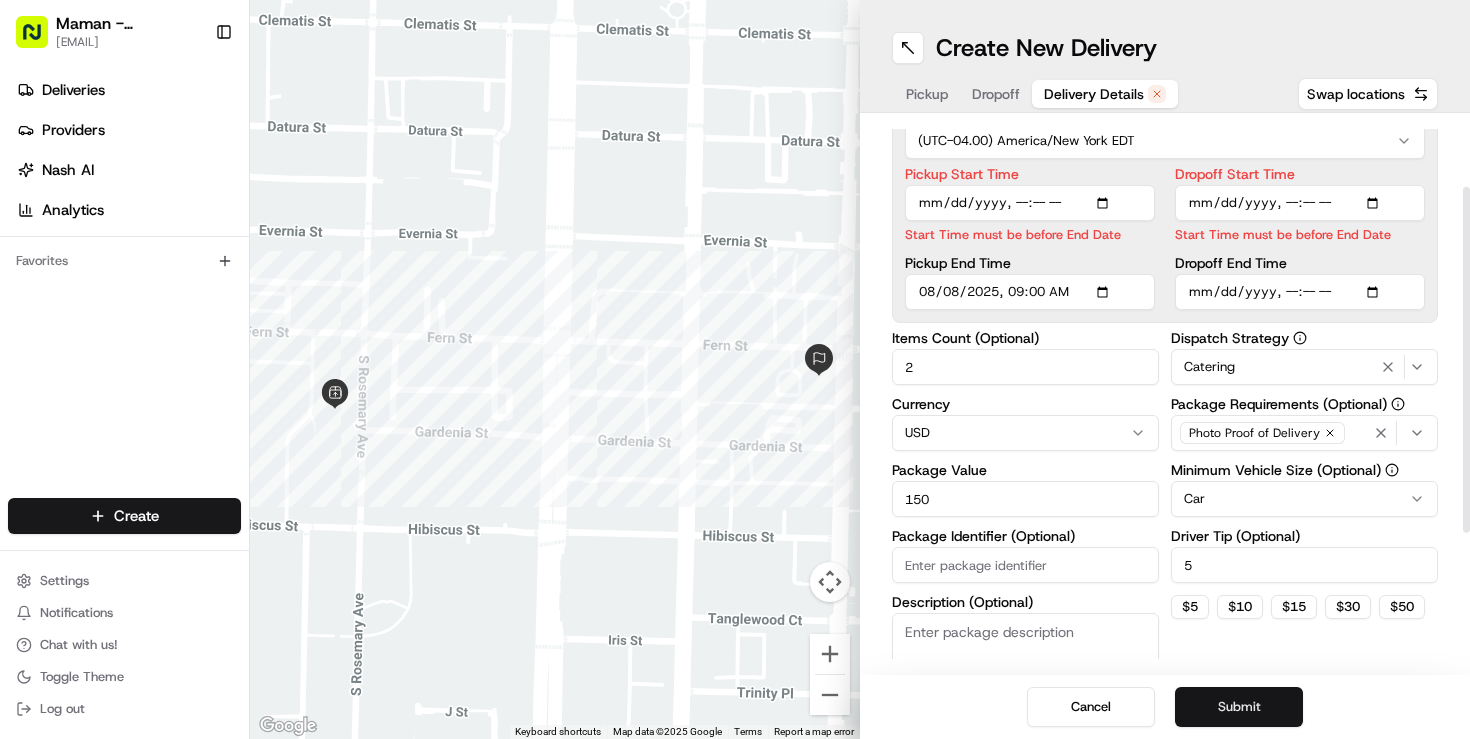 click on "Submit" at bounding box center [1239, 707] 